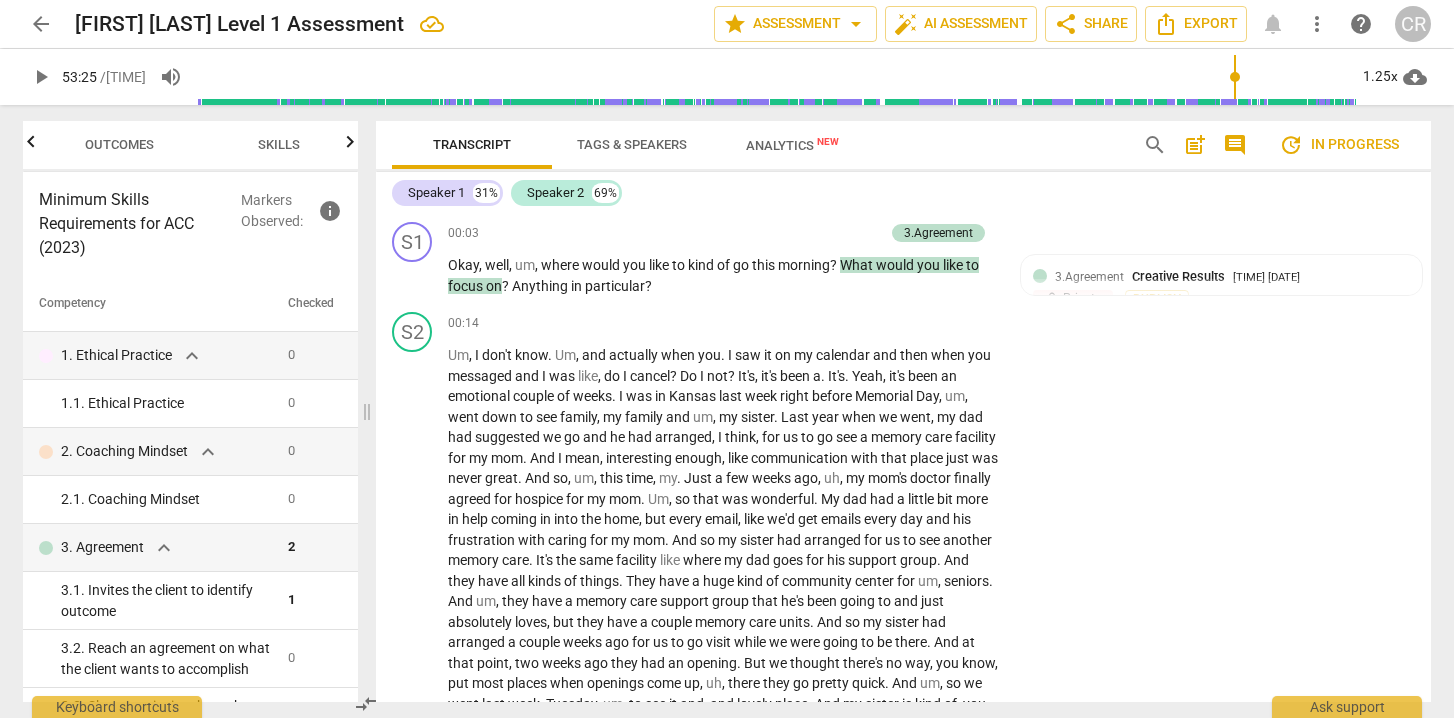 scroll, scrollTop: 0, scrollLeft: 0, axis: both 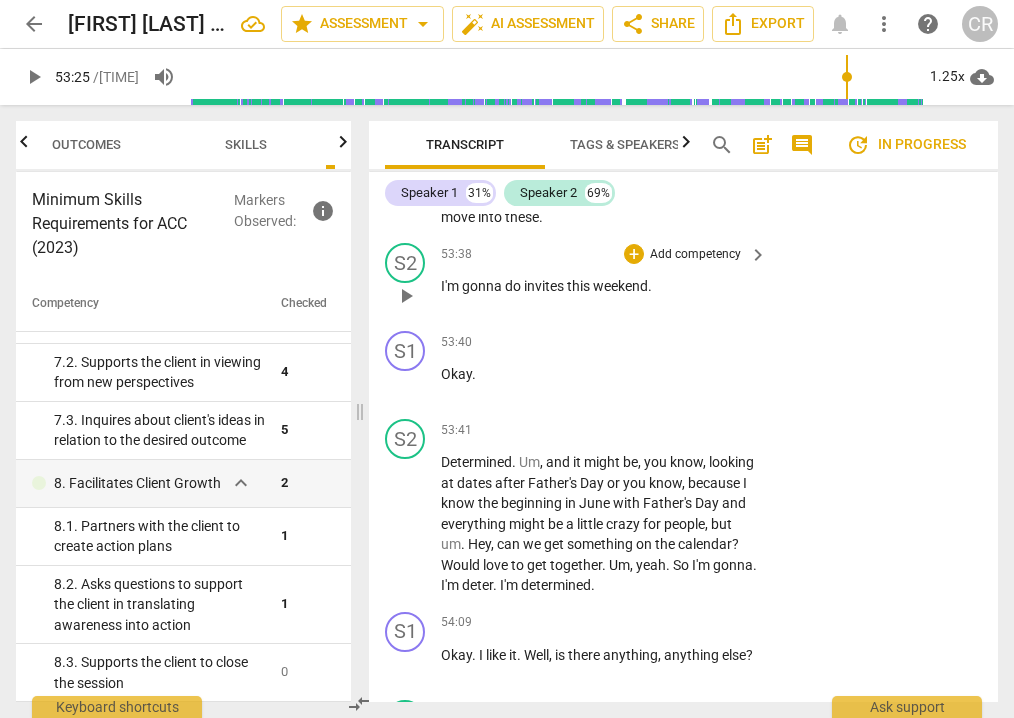 click on "I'm" at bounding box center [451, 286] 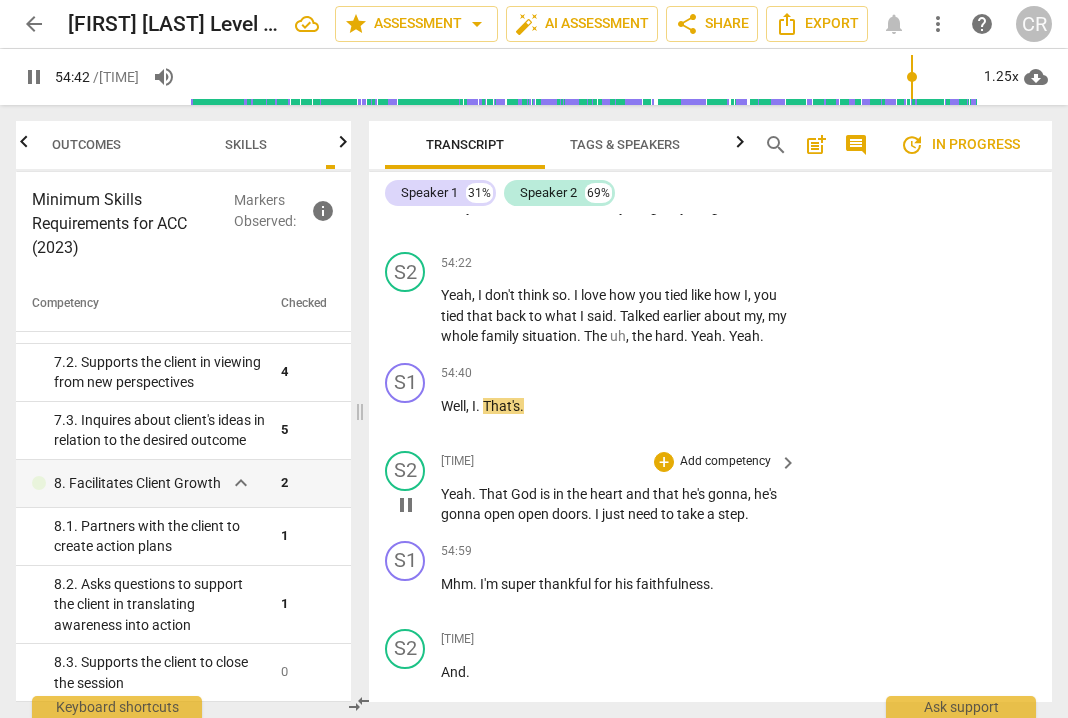 scroll, scrollTop: 23115, scrollLeft: 0, axis: vertical 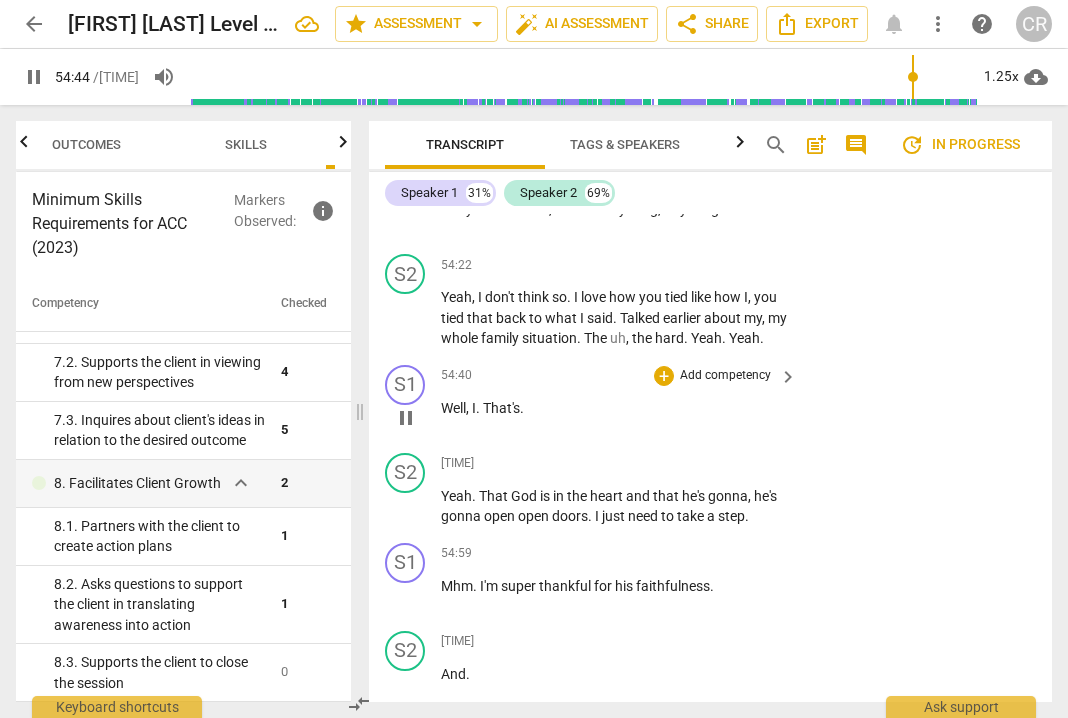 click on "pause" at bounding box center [406, 418] 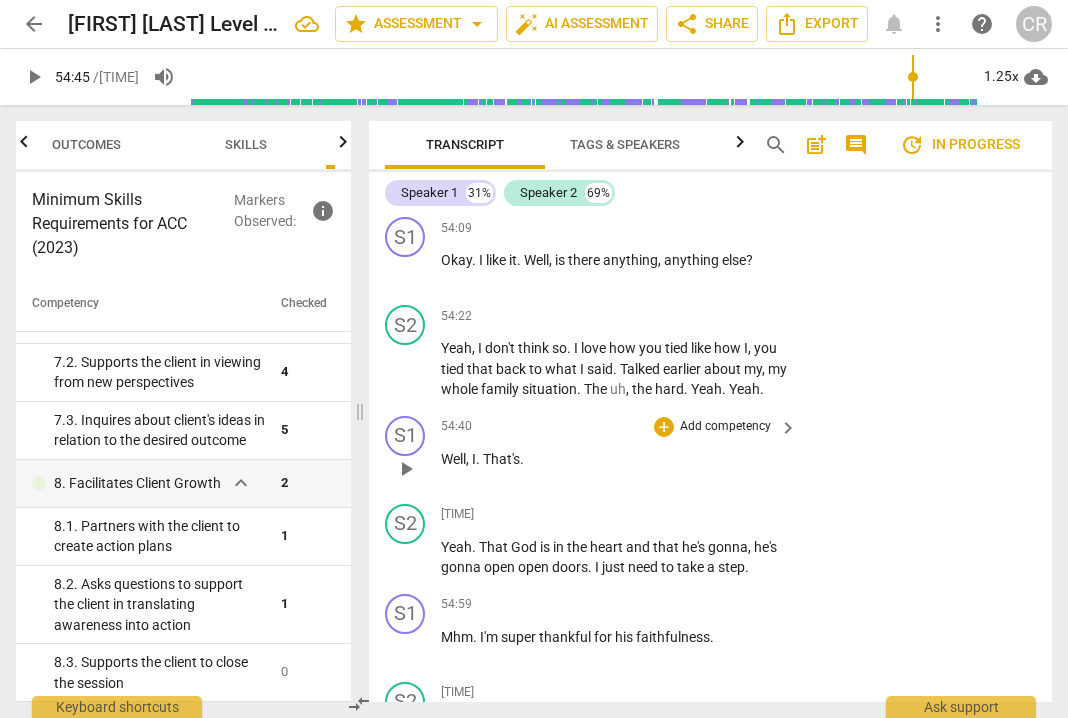 scroll, scrollTop: 23047, scrollLeft: 0, axis: vertical 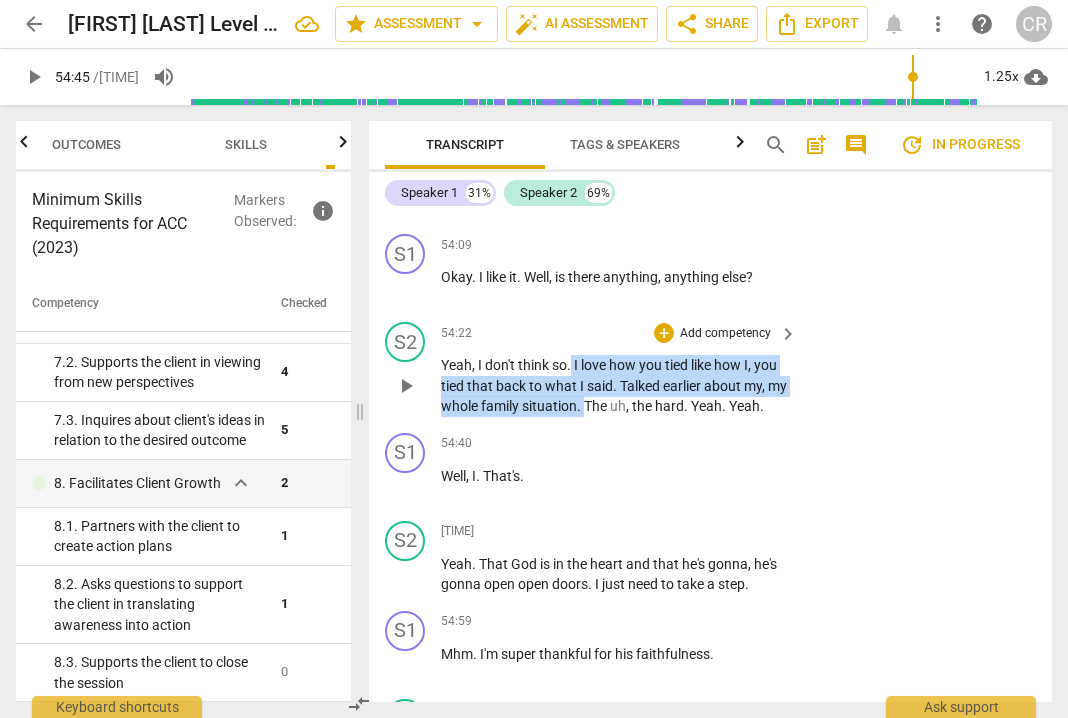 drag, startPoint x: 572, startPoint y: 260, endPoint x: 608, endPoint y: 296, distance: 50.91169 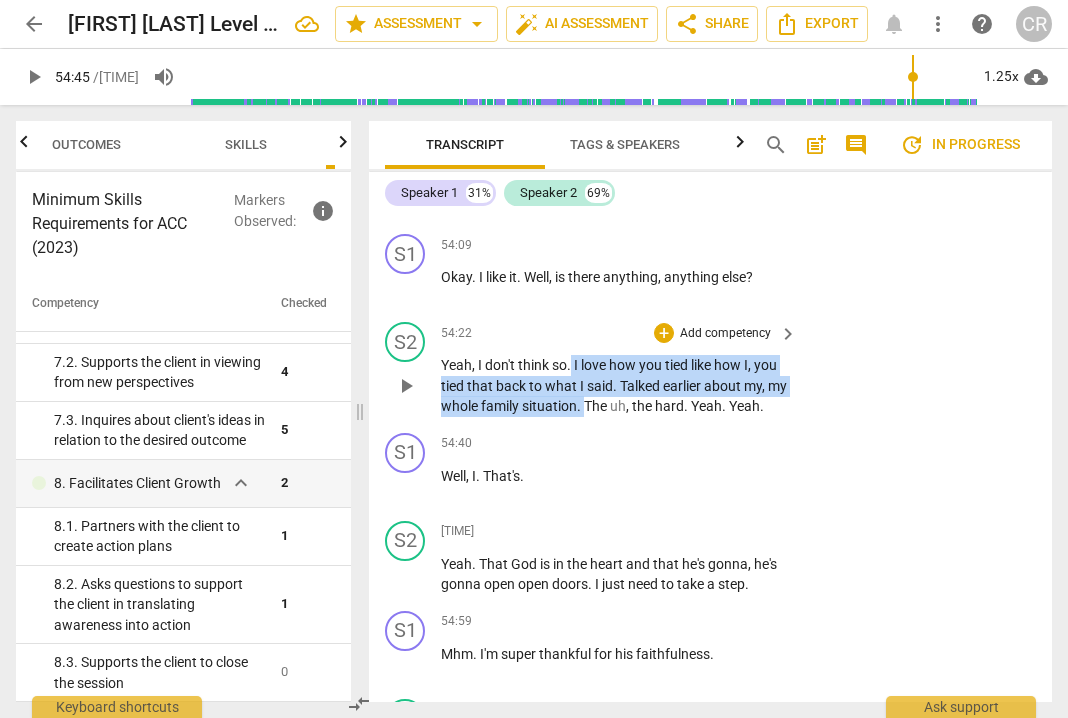 click on "Yeah , I don't think so . I love how you tied like how I , you tied that back to what I said . Talked earlier about my , my whole family situation . The uh , the hard . Yeah . Yeah ." at bounding box center (614, 386) 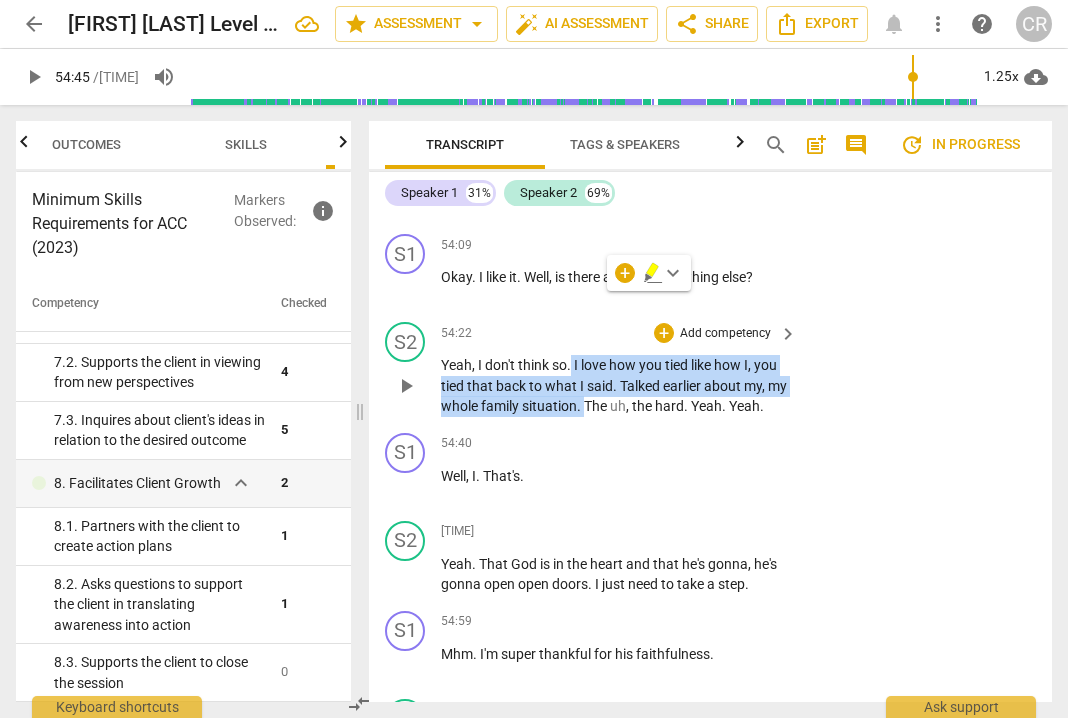 copy on "I love how you tied like how I , you tied that back to what I said . Talked earlier about my , my whole family situation ." 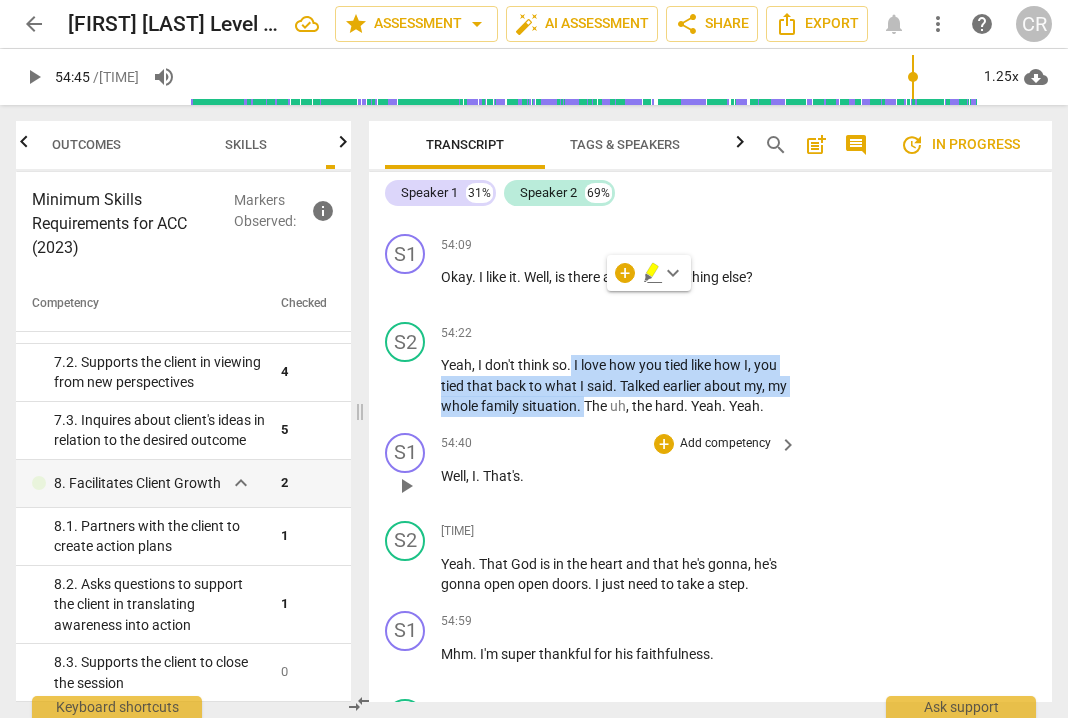 click on "play_arrow" at bounding box center [406, 486] 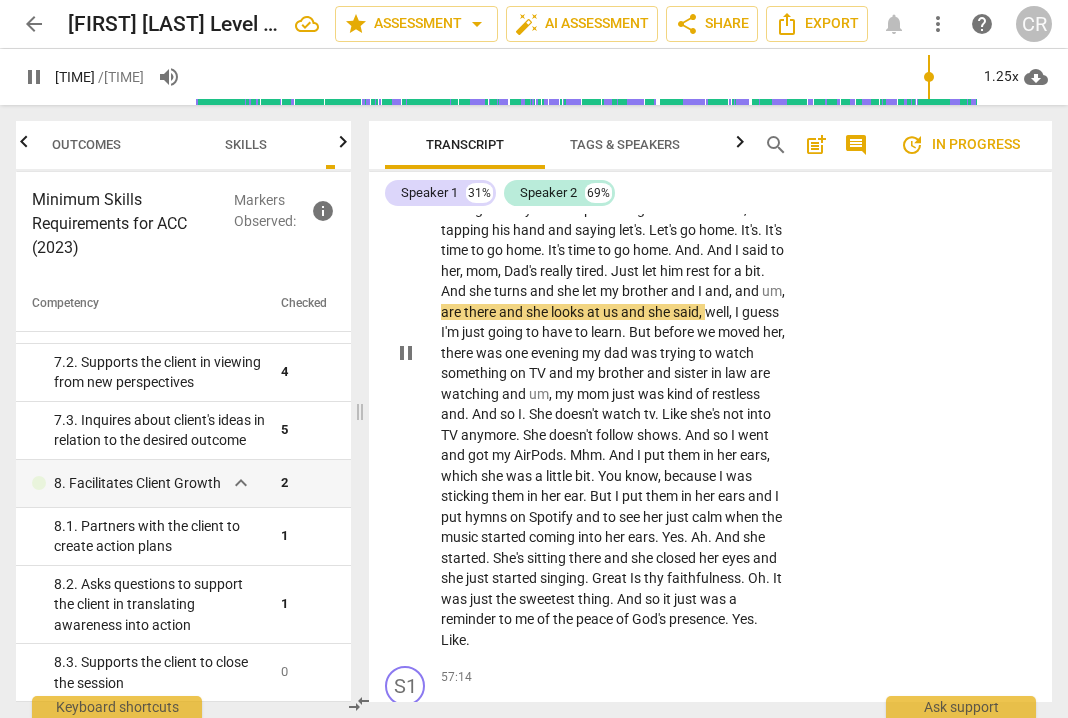 scroll, scrollTop: 23911, scrollLeft: 0, axis: vertical 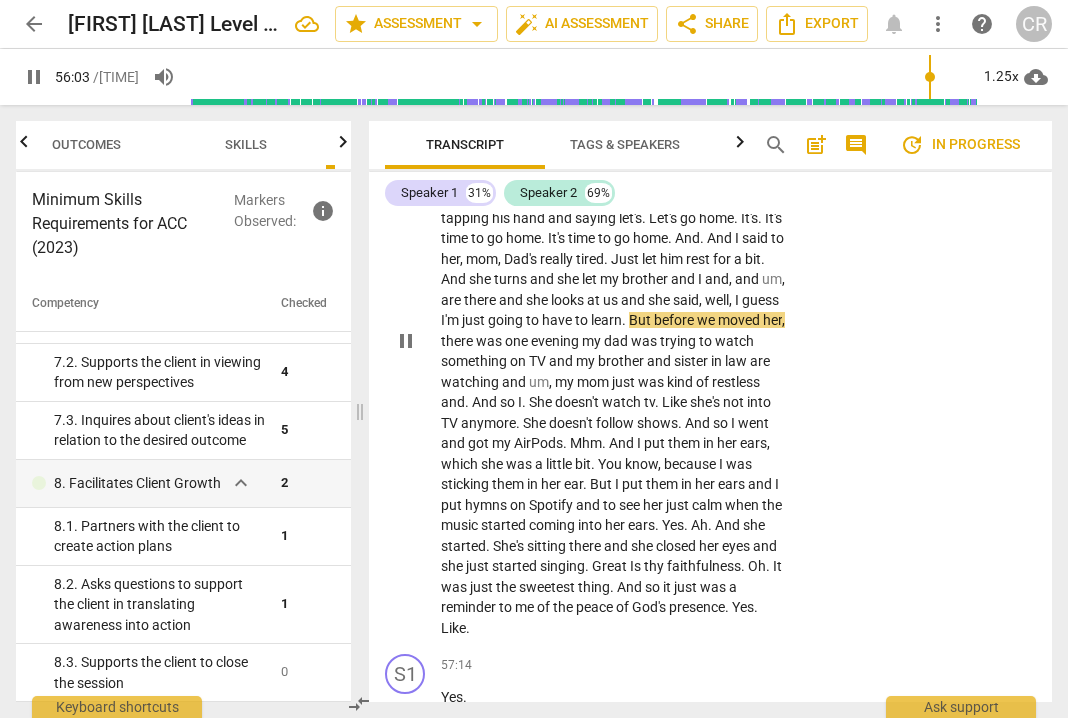 click on "S2 play_arrow pause 55:10 + Add competency keyboard_arrow_right Well , one of the sweetest There was so many just sweet moments with my mom that I was so grateful for . One of the . And there was times , I mean my mom in her dementia brain , every once in a while she would just say something hilarious and we would end up laughing like we were at the nursing home . And on Friday and my dad was so tired , so he's sitting in this recliner and dozing and my mom kept leaning over to him and , and tapping his hand and saying let's . Let's go home . It's . It's time to go home . It's time to go home . And . And I said to her , mom , Dad's really tired . Just let him rest for a bit . And she turns and she let my brother and I and , and um , are" at bounding box center (710, 325) 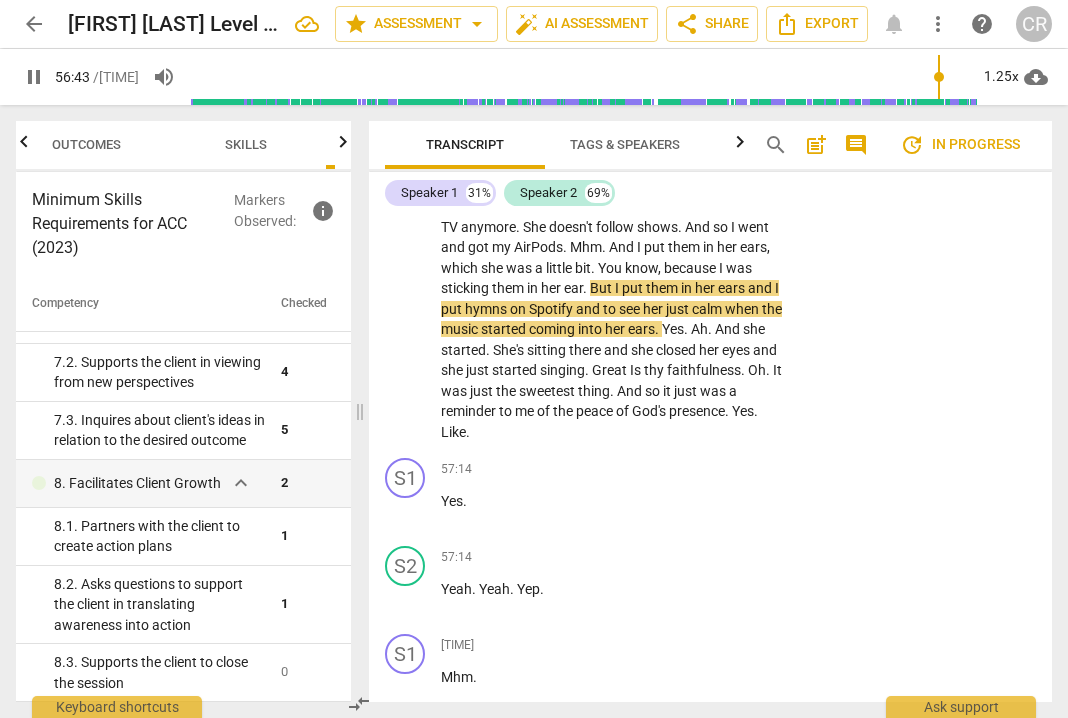 scroll, scrollTop: 24111, scrollLeft: 0, axis: vertical 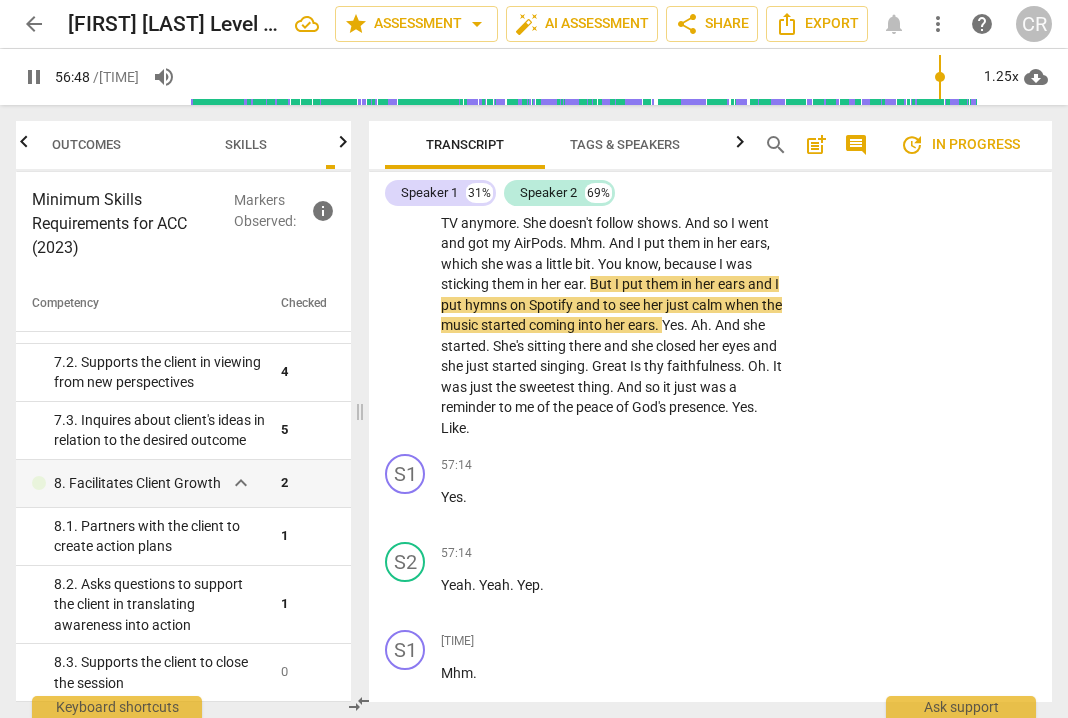 click on "S2 play_arrow pause 55:10 + Add competency keyboard_arrow_right Well , one of the sweetest There was so many just sweet moments with my mom that I was so grateful for . One of the . And there was times , I mean my mom in her dementia brain , every once in a while she would just say something hilarious and we would end up laughing like we were at the nursing home . And on Friday and my dad was so tired , so he's sitting in this recliner and dozing and my mom kept leaning over to him and , and tapping his hand and saying let's . Let's go home . It's . It's time to go home . It's time to go home . And . And I said to her , mom , Dad's really tired . Just let him rest for a bit . And she turns and she let my brother and I and , and um , are" at bounding box center [710, 125] 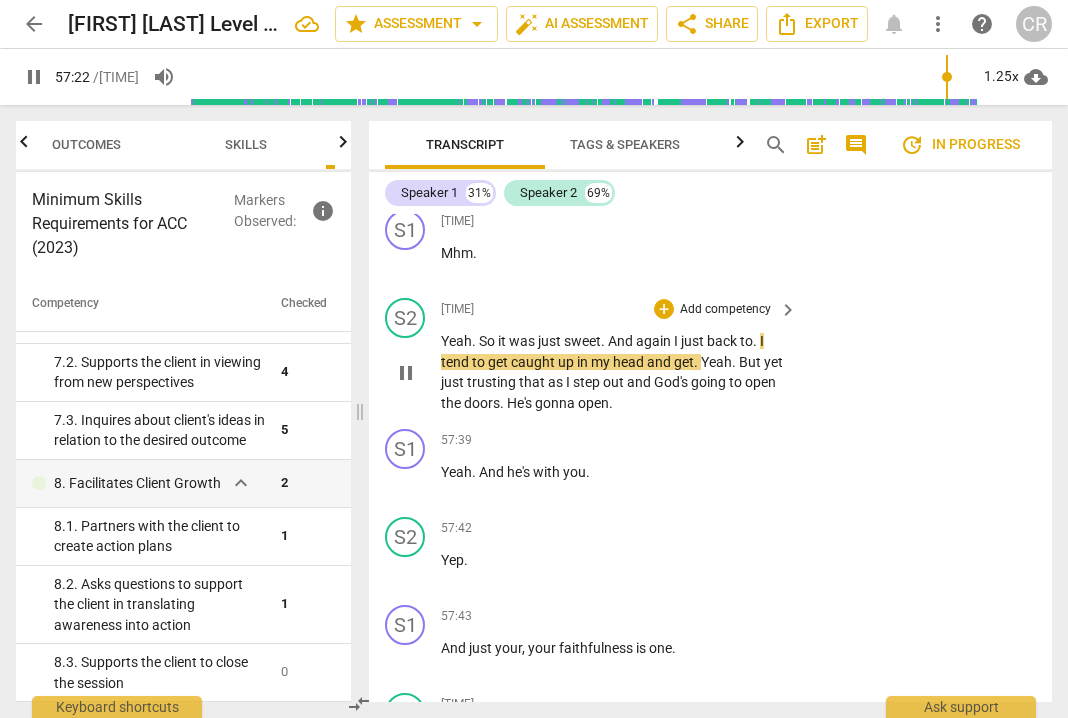 scroll, scrollTop: 24540, scrollLeft: 0, axis: vertical 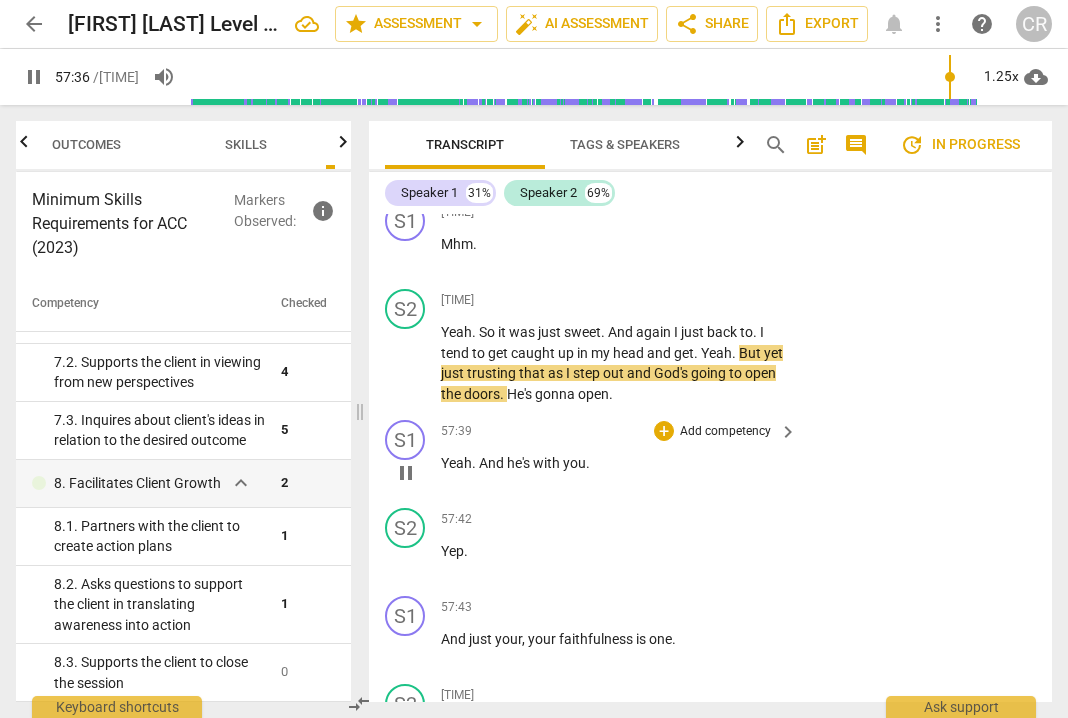 click on "pause" at bounding box center (406, 473) 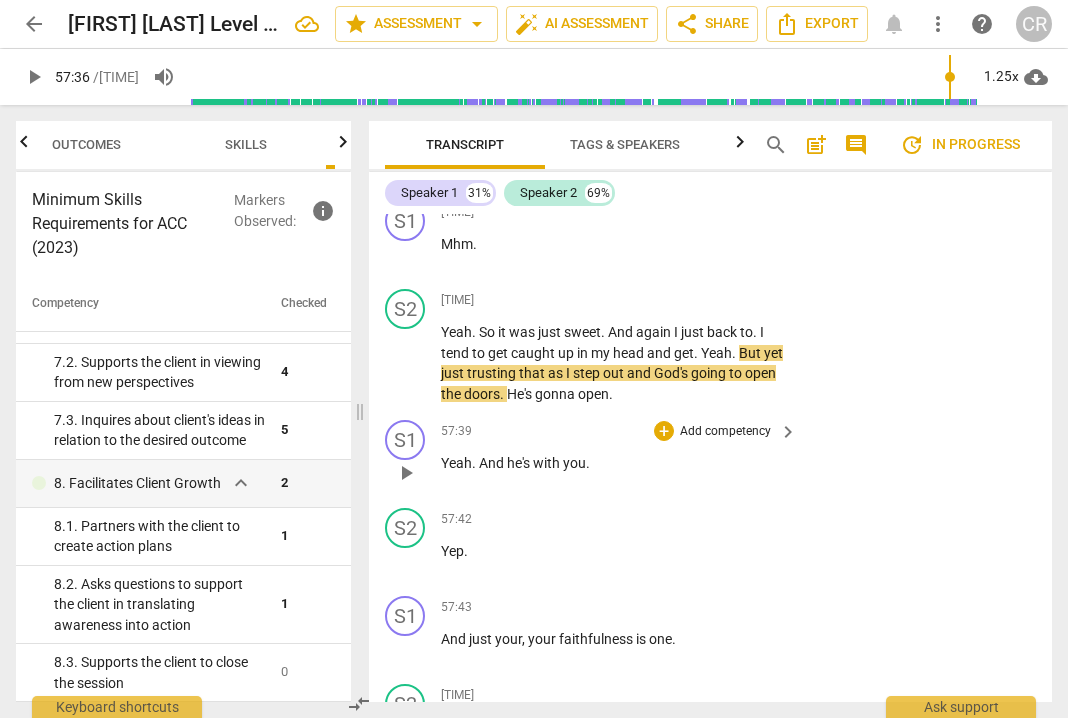 scroll, scrollTop: 24537, scrollLeft: 0, axis: vertical 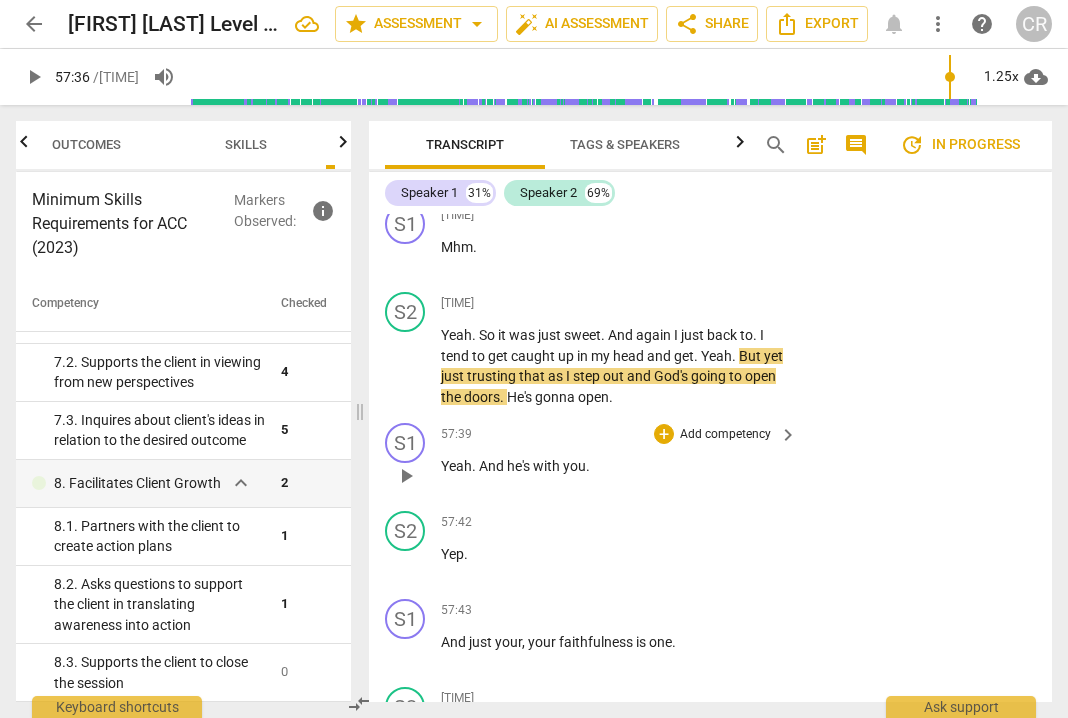 click on "play_arrow" at bounding box center [406, 476] 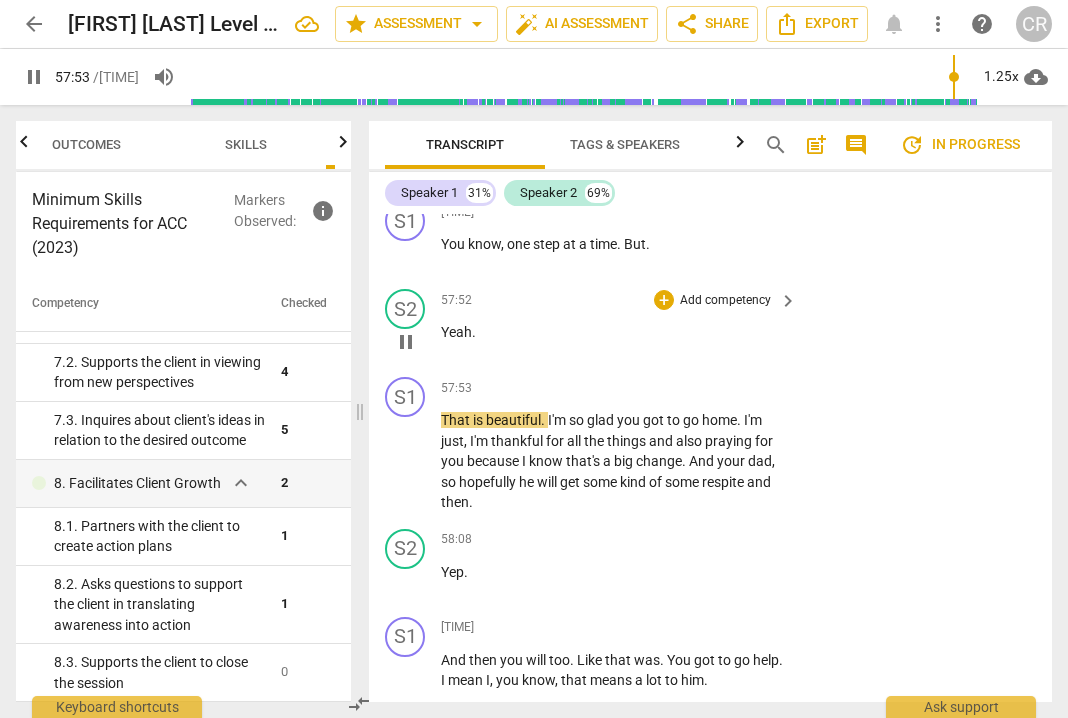 scroll, scrollTop: 25146, scrollLeft: 0, axis: vertical 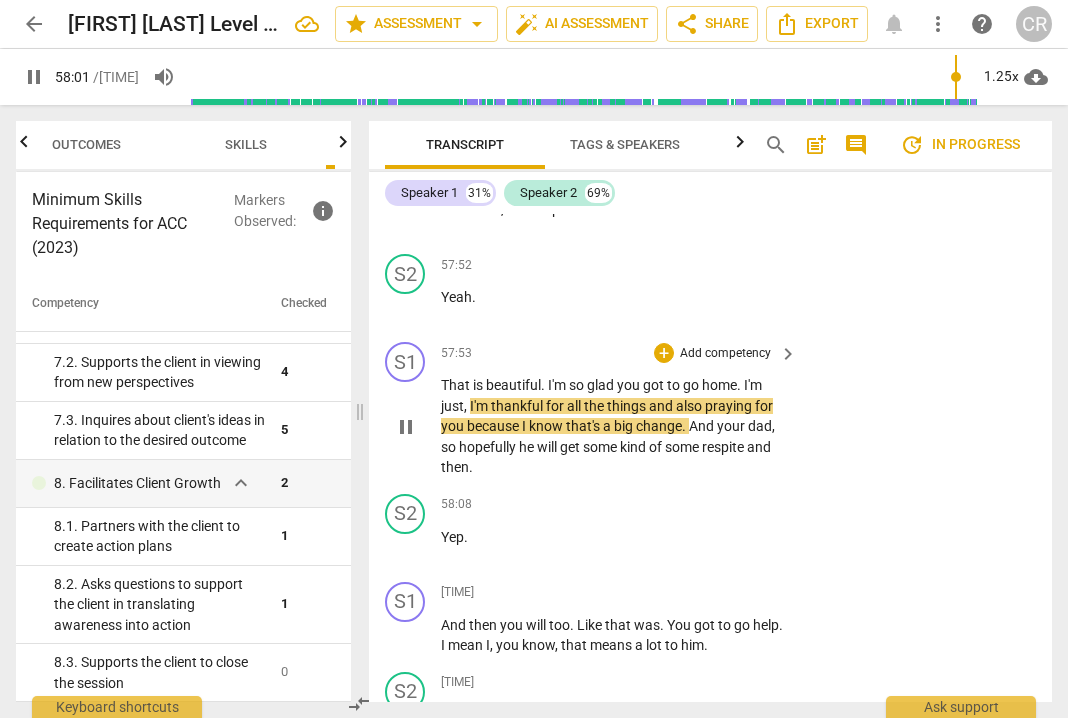 click on "pause" at bounding box center (406, 427) 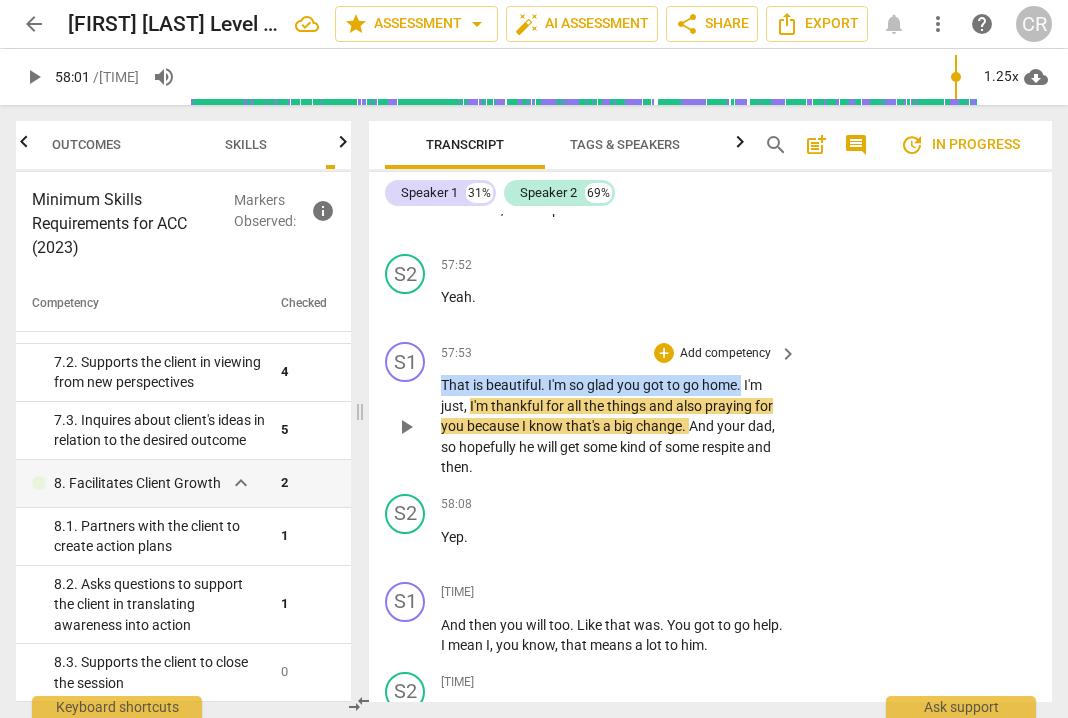 drag, startPoint x: 442, startPoint y: 277, endPoint x: 745, endPoint y: 279, distance: 303.0066 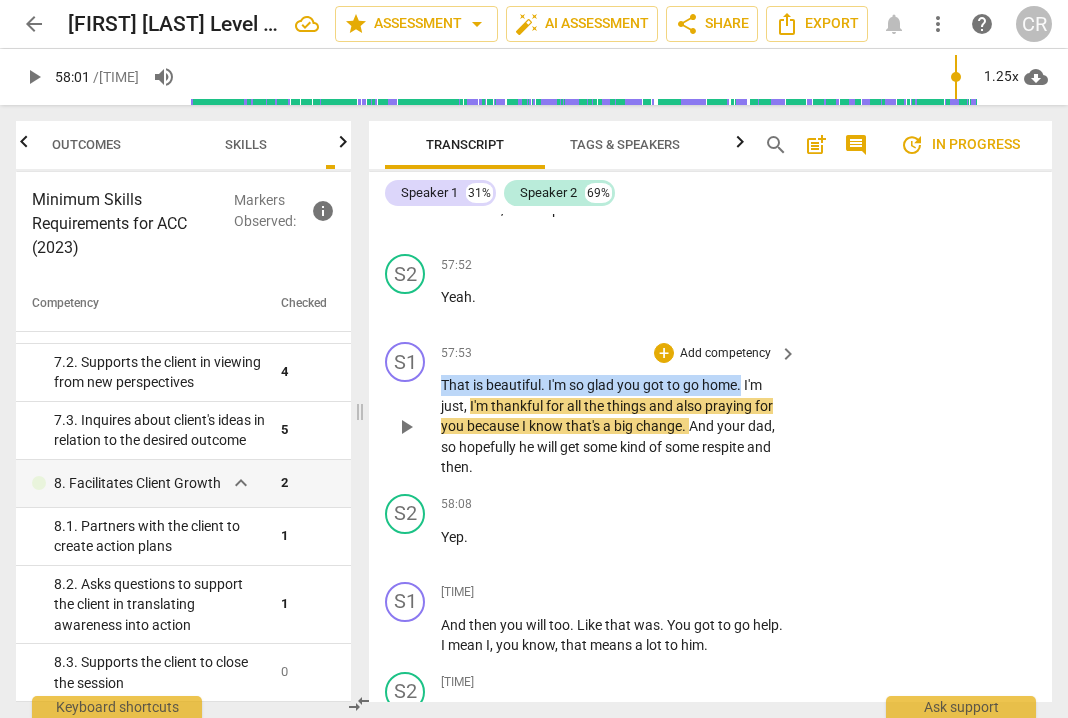 click on "That is beautiful . I'm so glad you got to go home . I'm just , I'm thankful for all the things and also praying for you because I know that's a big change . And your dad , so hopefully he will get some kind of some respite and then ." at bounding box center [614, 426] 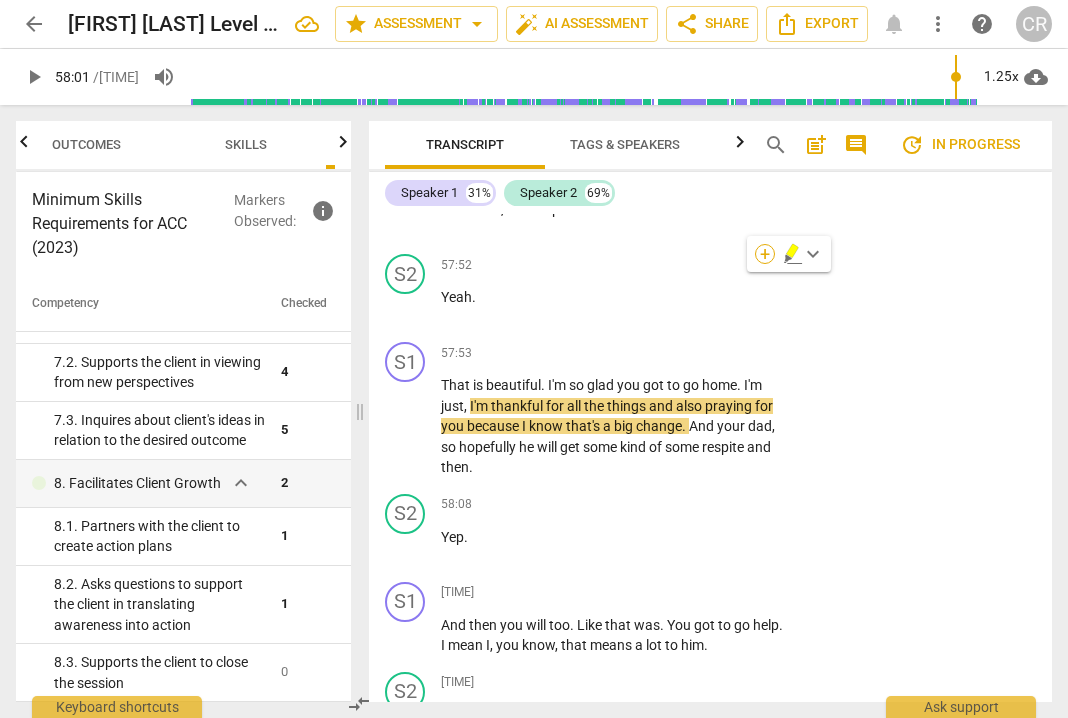 click on "+" at bounding box center [765, 254] 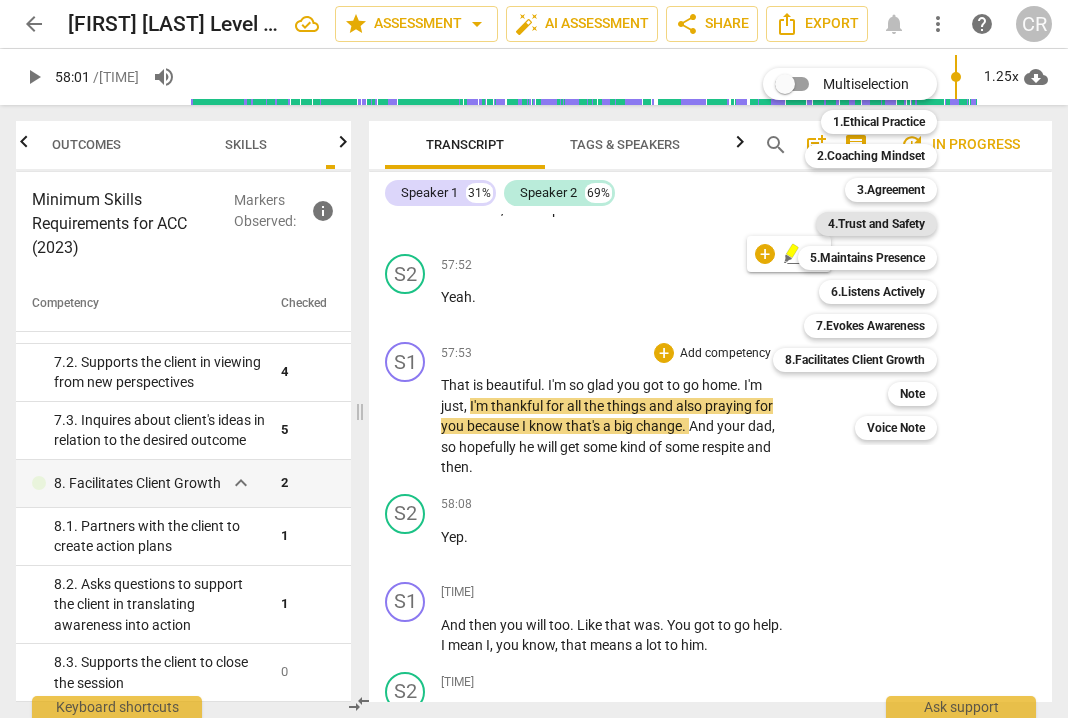 click on "4.Trust and Safety" at bounding box center (876, 224) 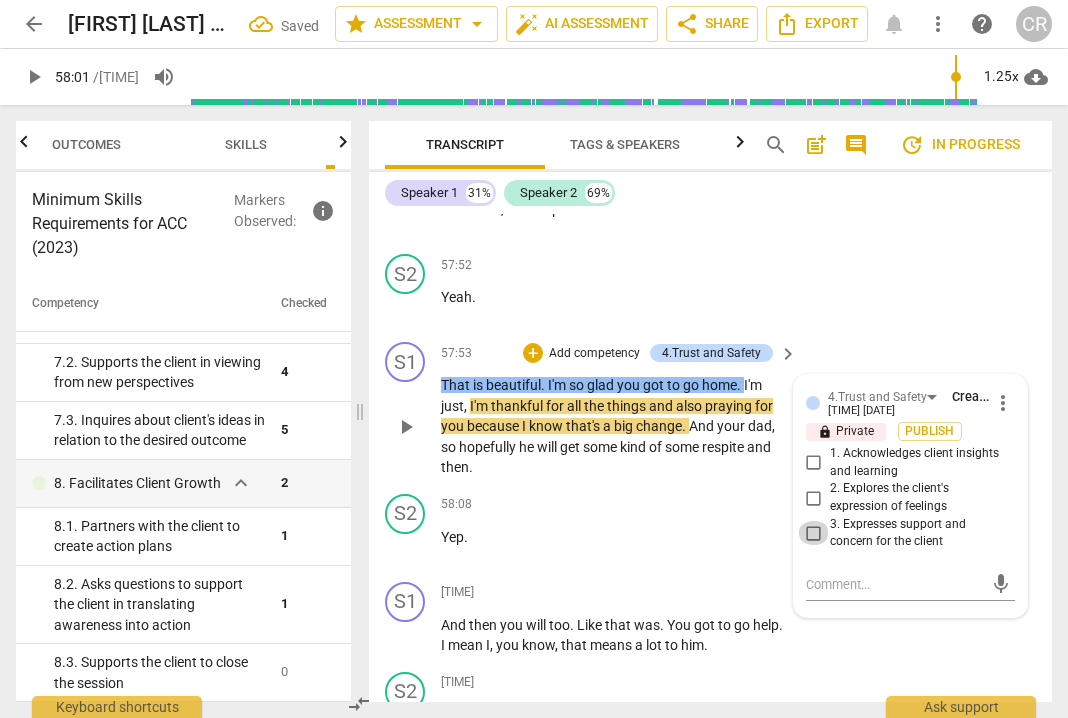 click on "3. Expresses support and concern for the client" at bounding box center [814, 533] 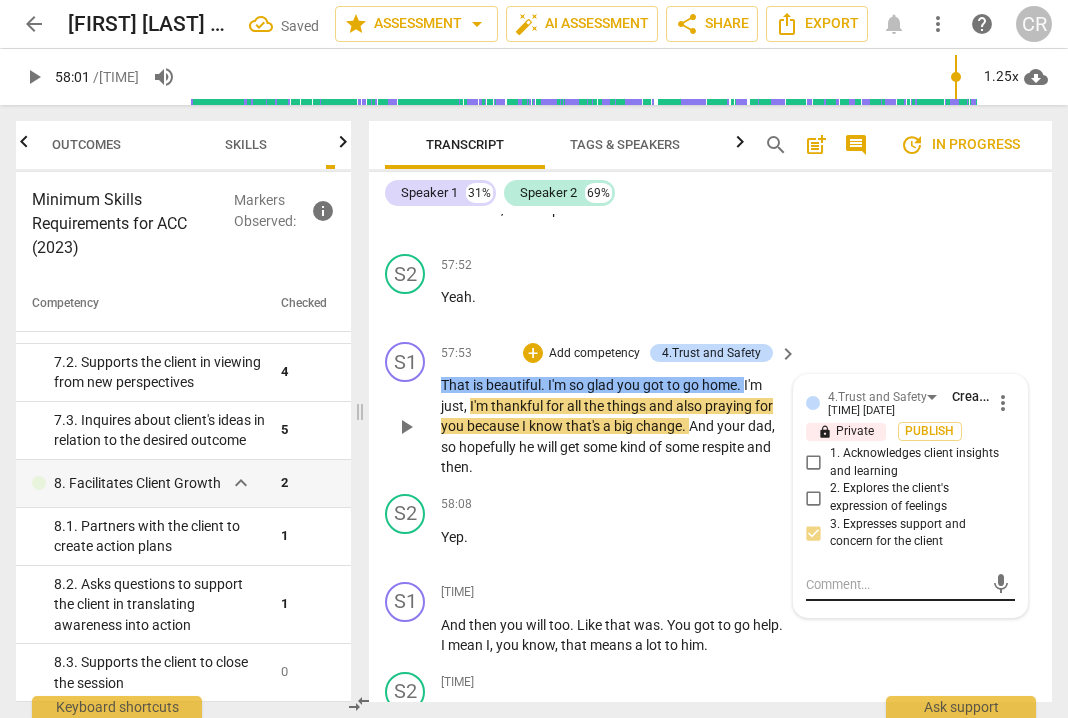 click at bounding box center [894, 584] 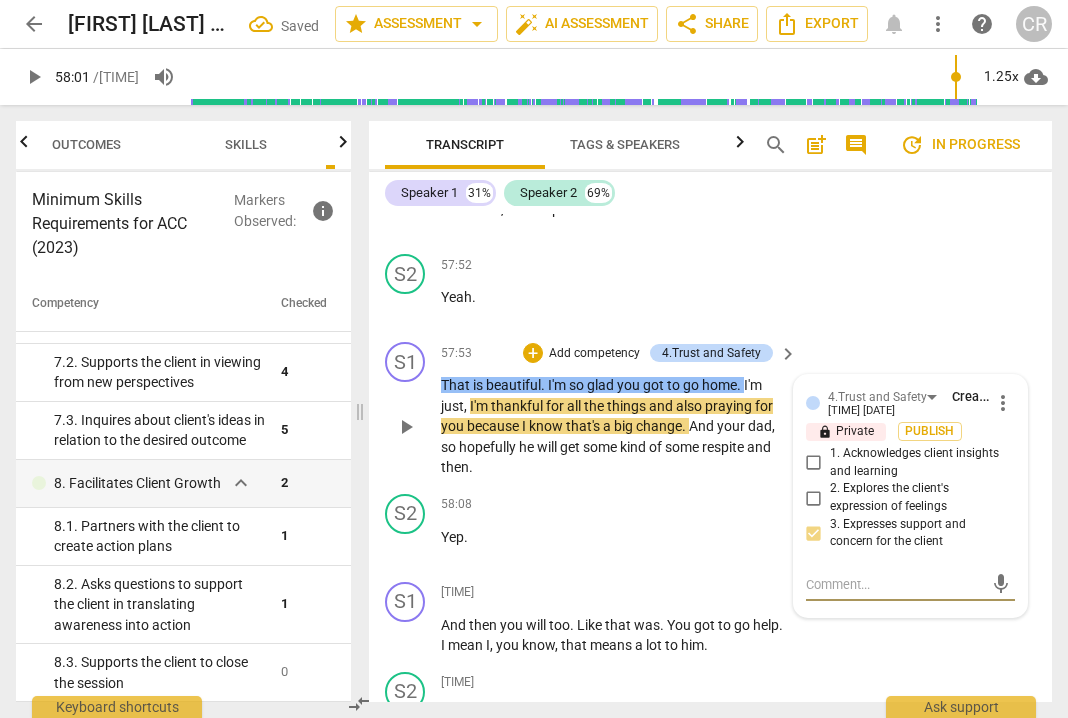 paste on "The coach acknowledged the client or the client’s thinking or behavior in a supportive or positive way." 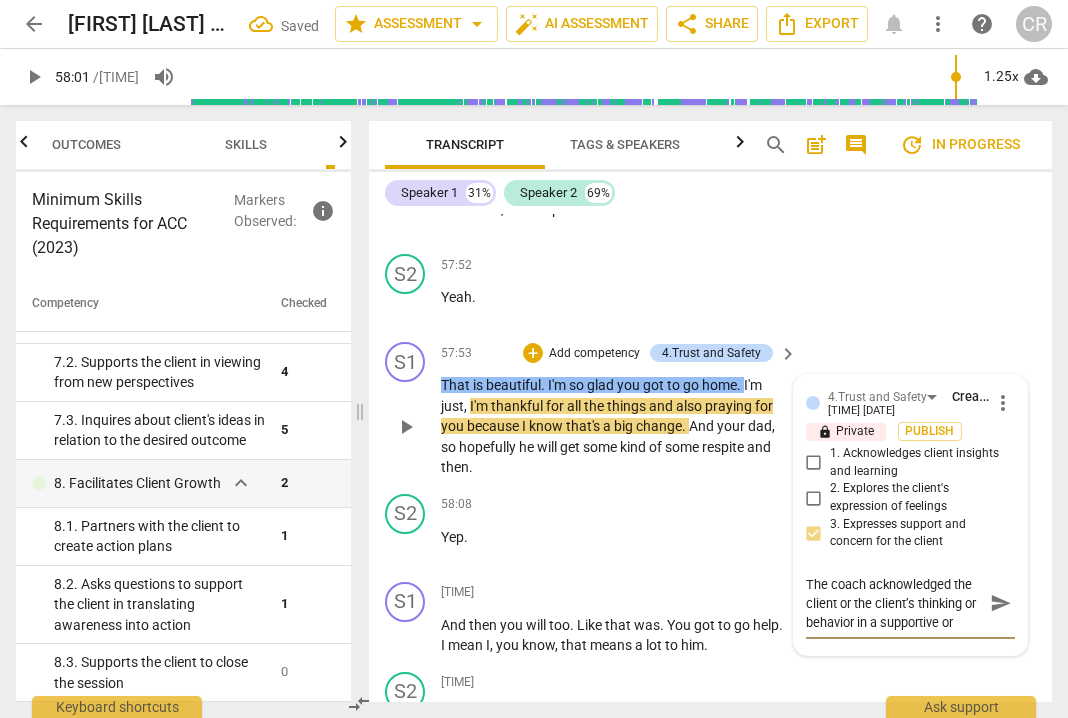 scroll, scrollTop: 17, scrollLeft: 0, axis: vertical 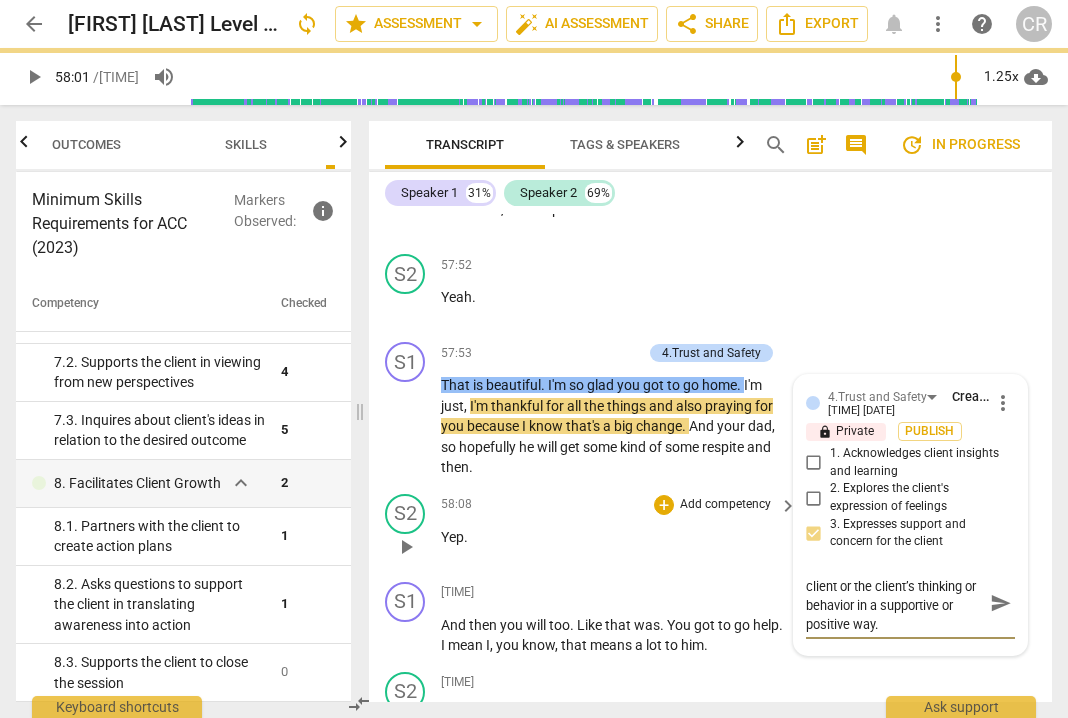 type on "The coach acknowledged the client or the client’s thinking or behavior in a supportive or positive way." 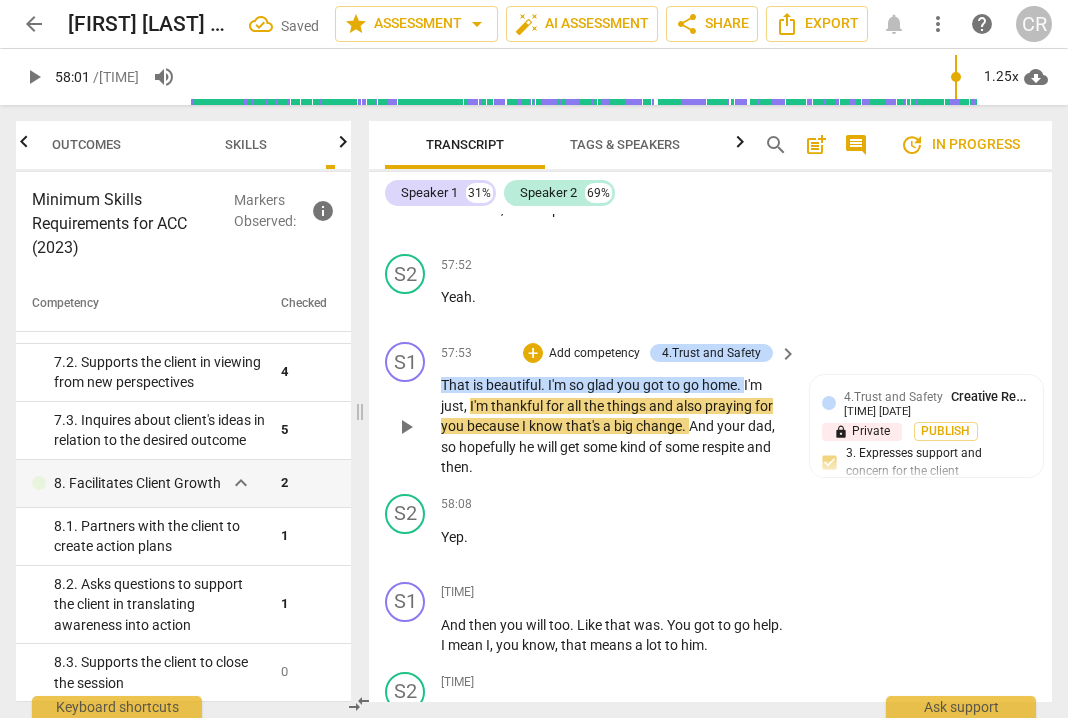 scroll, scrollTop: 25190, scrollLeft: 0, axis: vertical 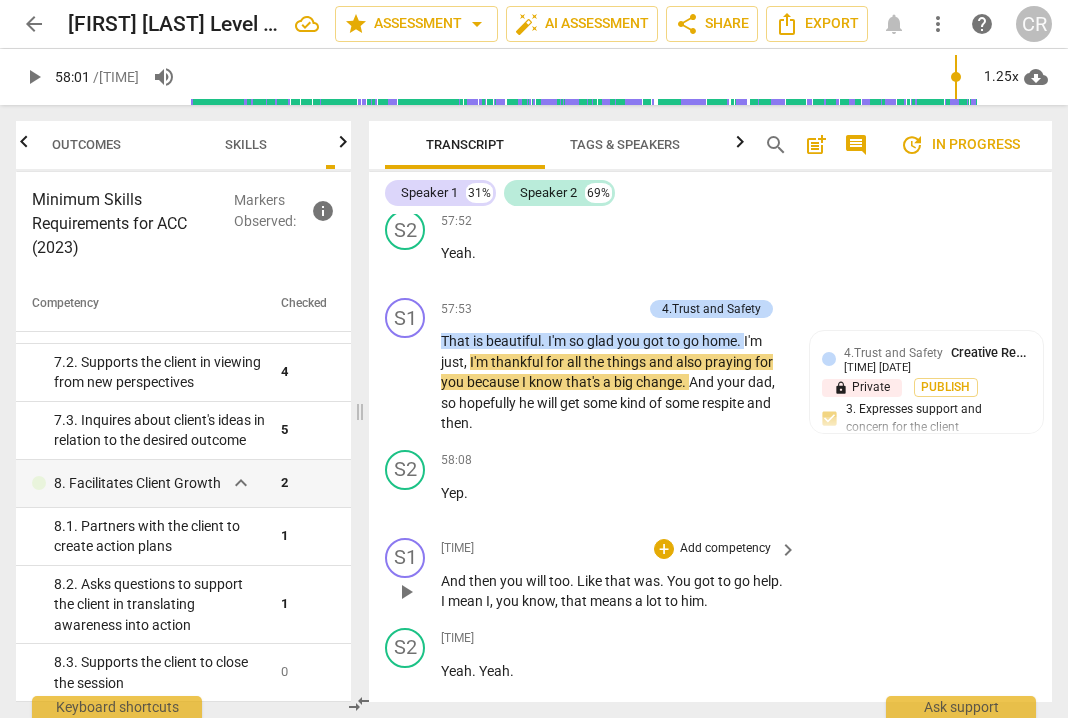 click on "And" at bounding box center (455, 581) 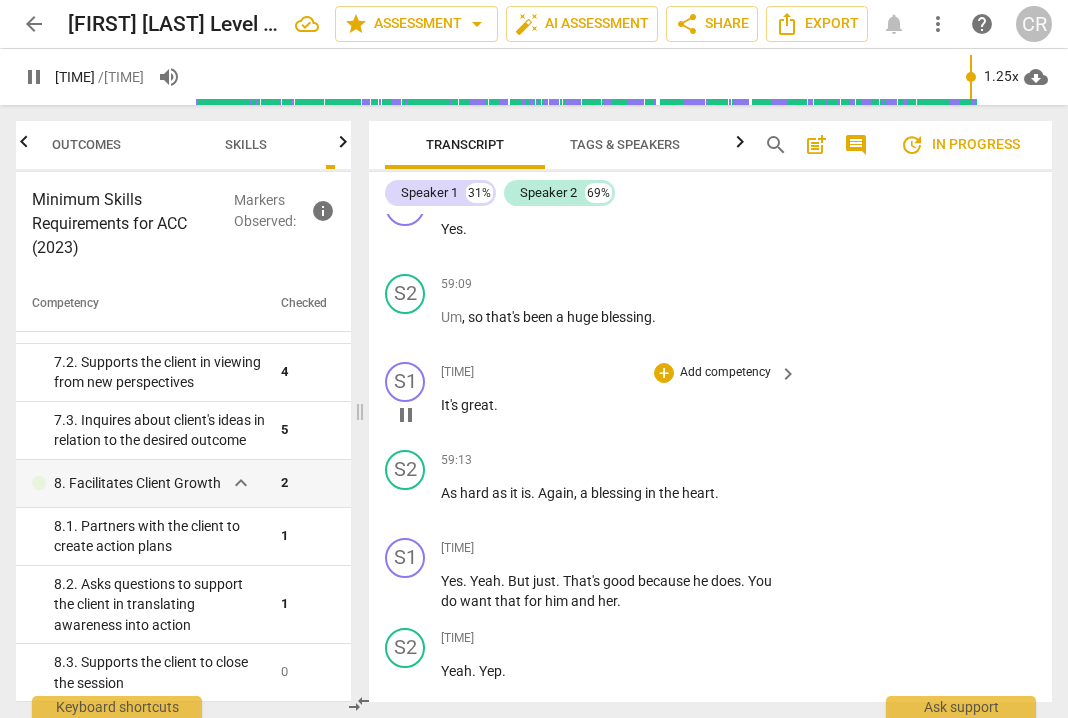 scroll, scrollTop: 26426, scrollLeft: 0, axis: vertical 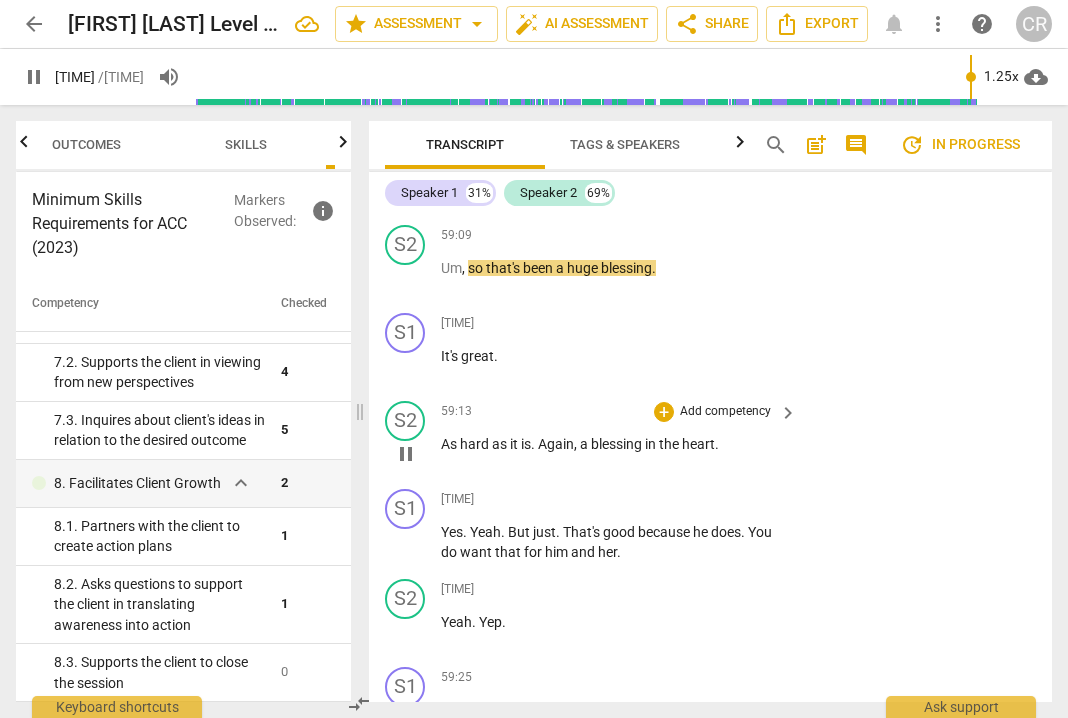 click on "S2 play_arrow pause [TIME] + Add competency keyboard_arrow_right As hard as it is . Again , a blessing in the heart ." at bounding box center [710, 437] 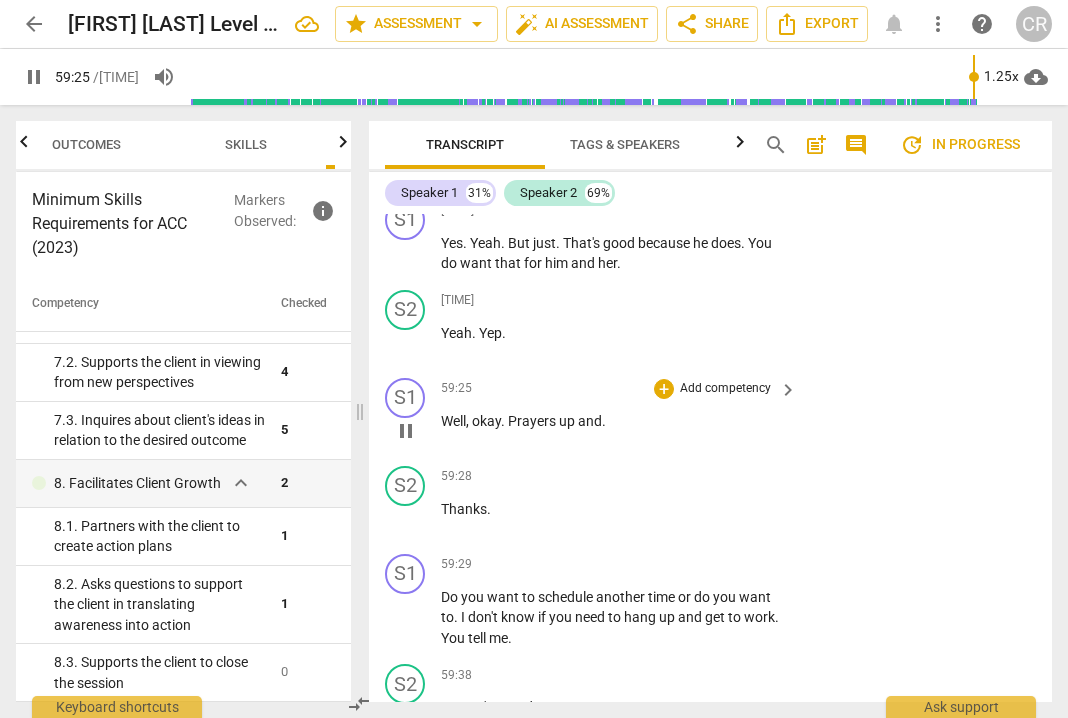 scroll, scrollTop: 26714, scrollLeft: 0, axis: vertical 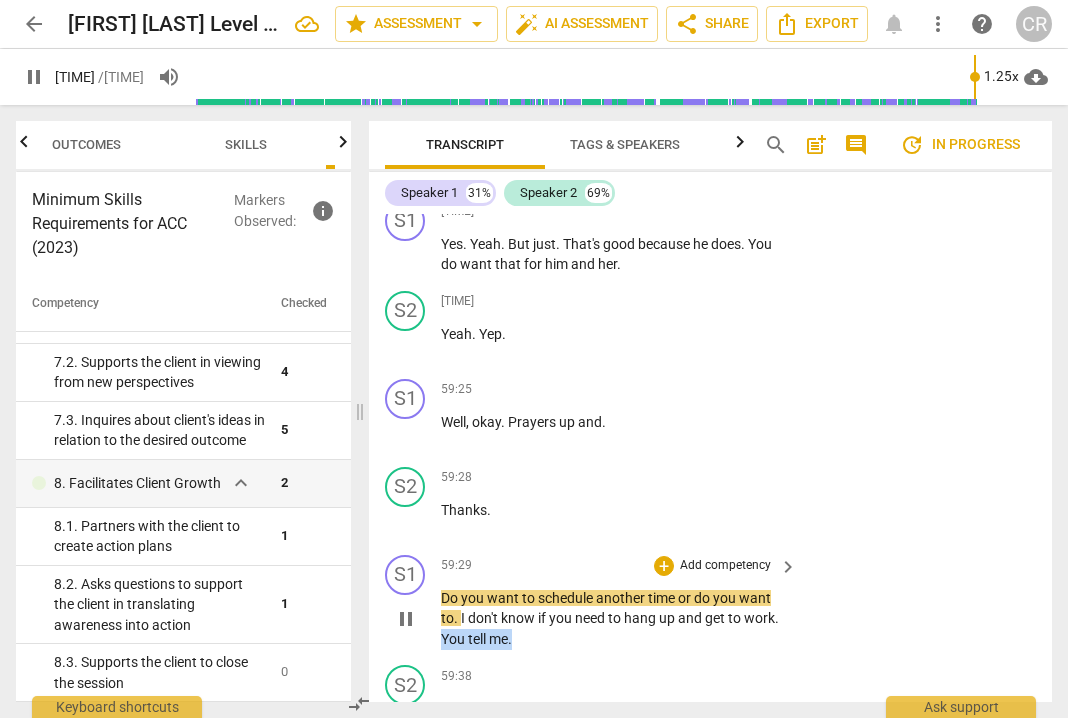 drag, startPoint x: 438, startPoint y: 520, endPoint x: 512, endPoint y: 530, distance: 74.672615 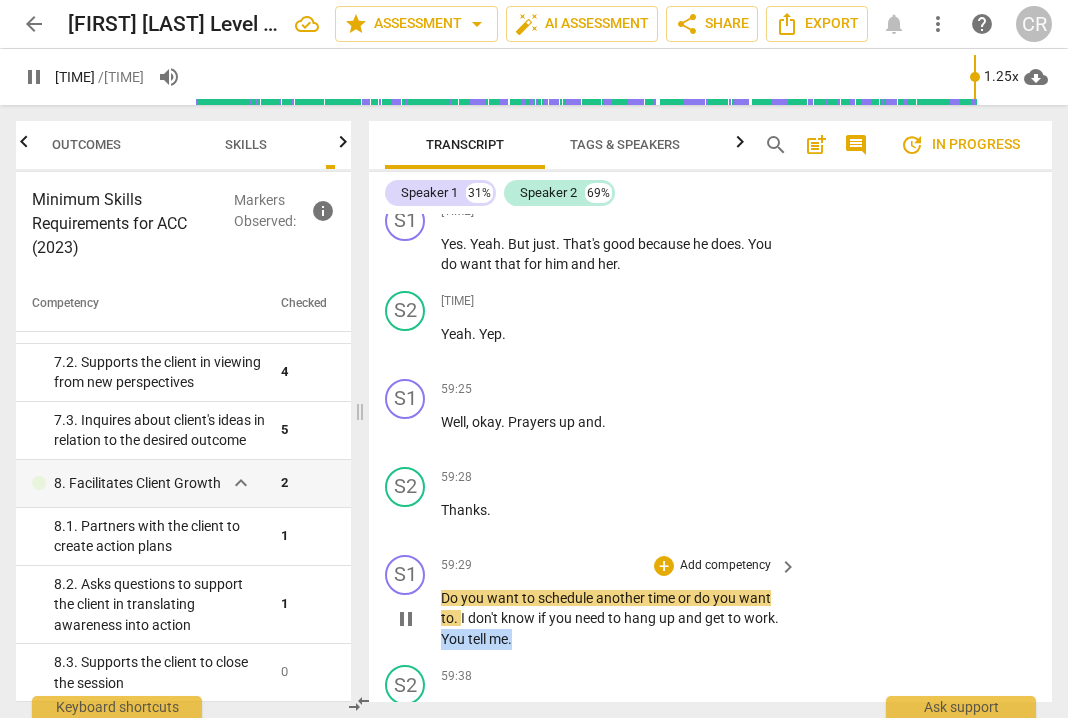 click on "S1 play_arrow pause [TIME] + Add competency keyboard_arrow_right Do you want to schedule another time or do you want to . I don't know if you need to hang up and get to work . You tell me ." at bounding box center [710, 602] 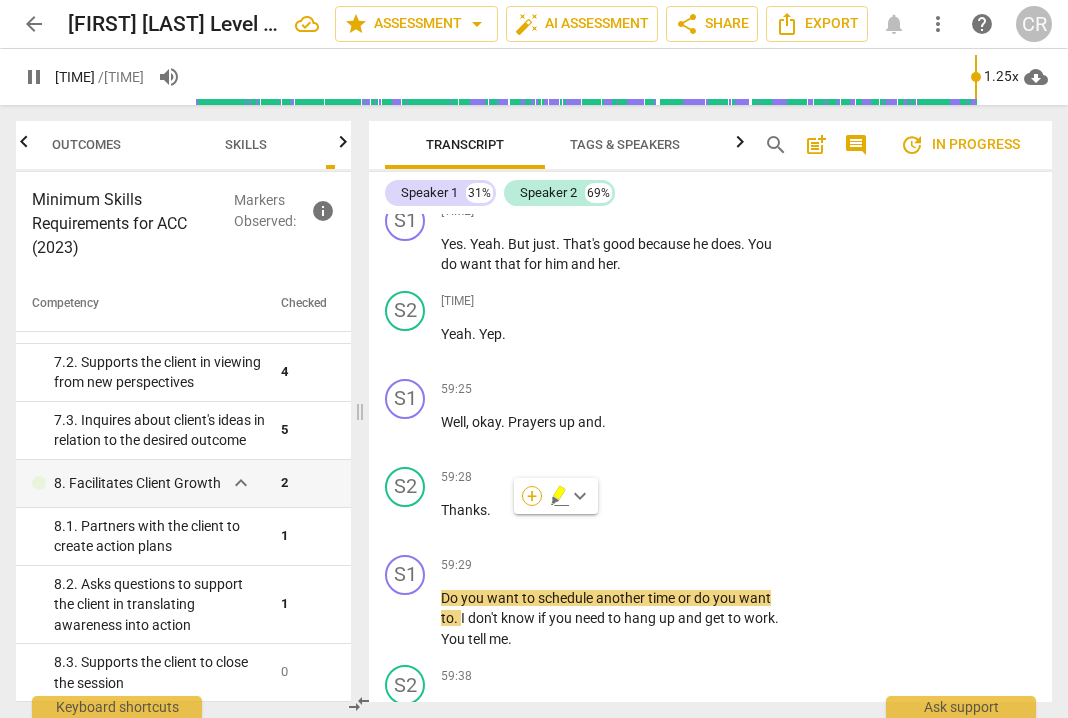 click on "+" at bounding box center (532, 496) 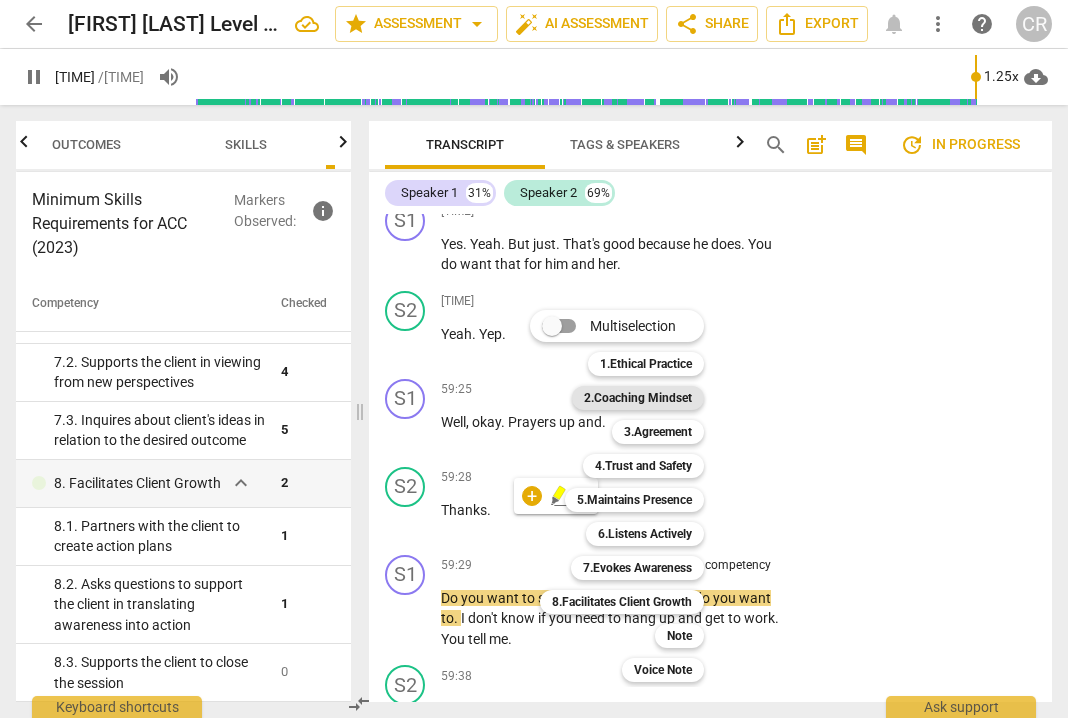 click on "2.Coaching Mindset" at bounding box center [638, 398] 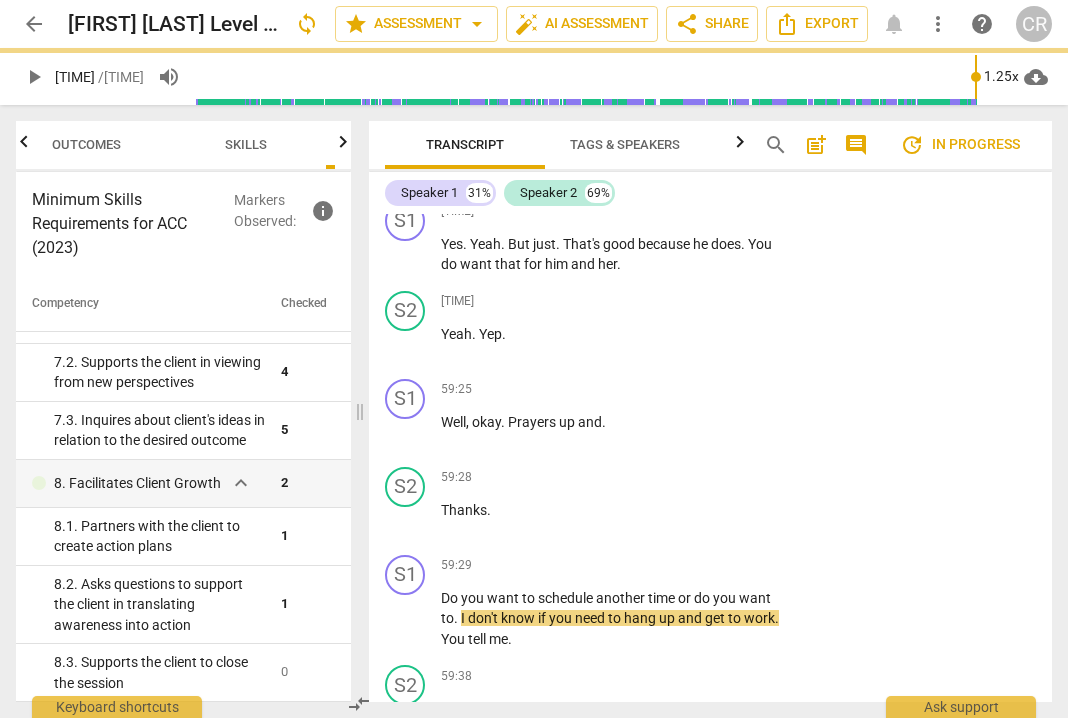 type on "3574" 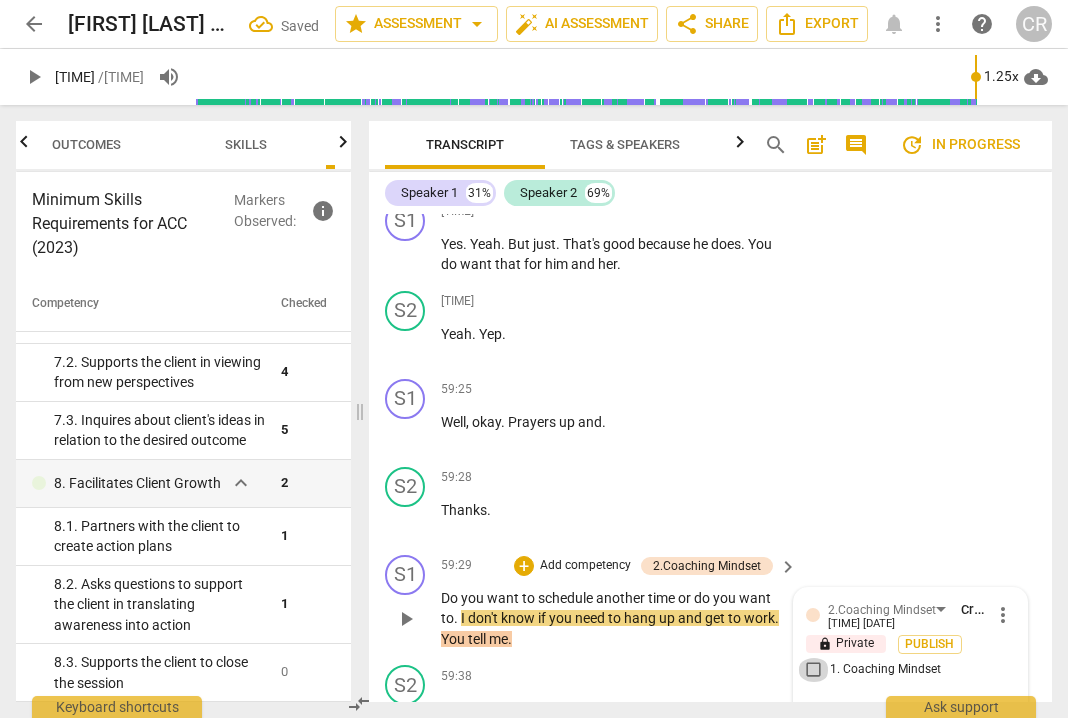 click on "1. Coaching Mindset" at bounding box center (814, 670) 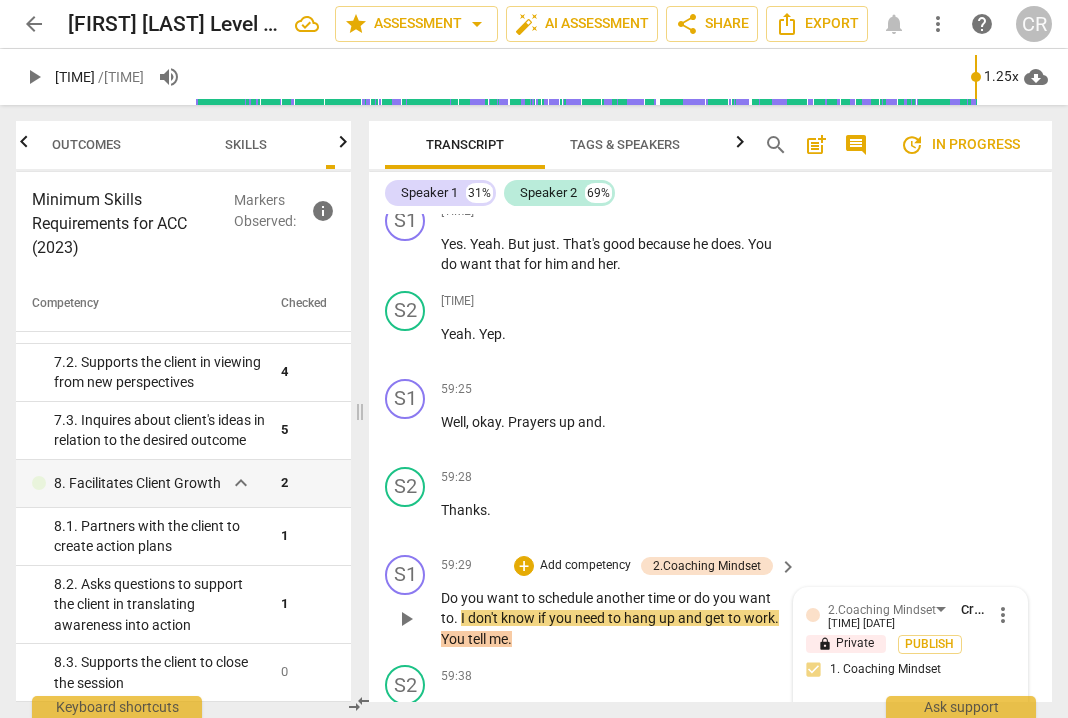 click at bounding box center [894, 715] 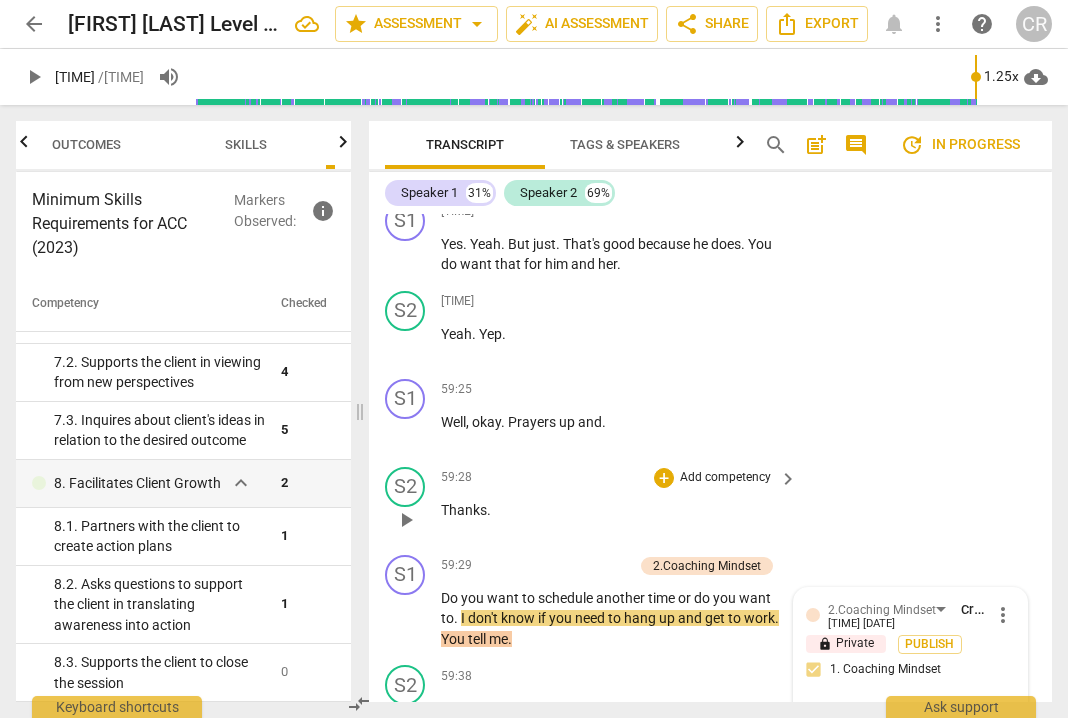 click on "S2 play_arrow pause 59:28 + Add competency keyboard_arrow_right Thanks ." at bounding box center (710, 503) 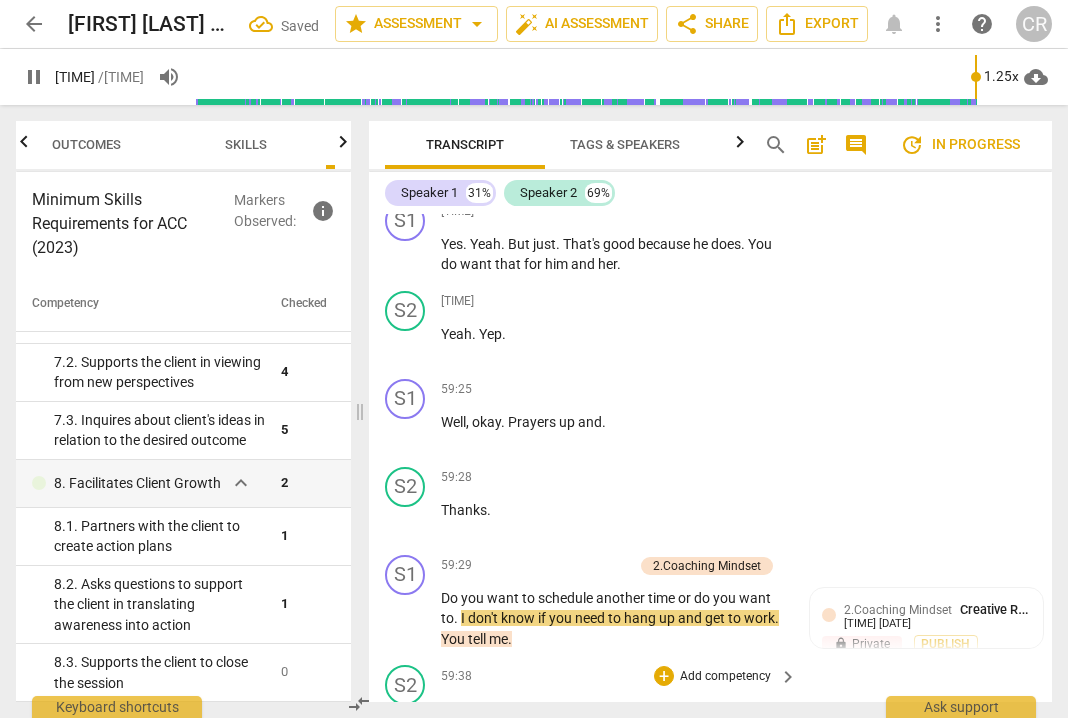 click on "Nope , I'm good . Um ." at bounding box center (614, 708) 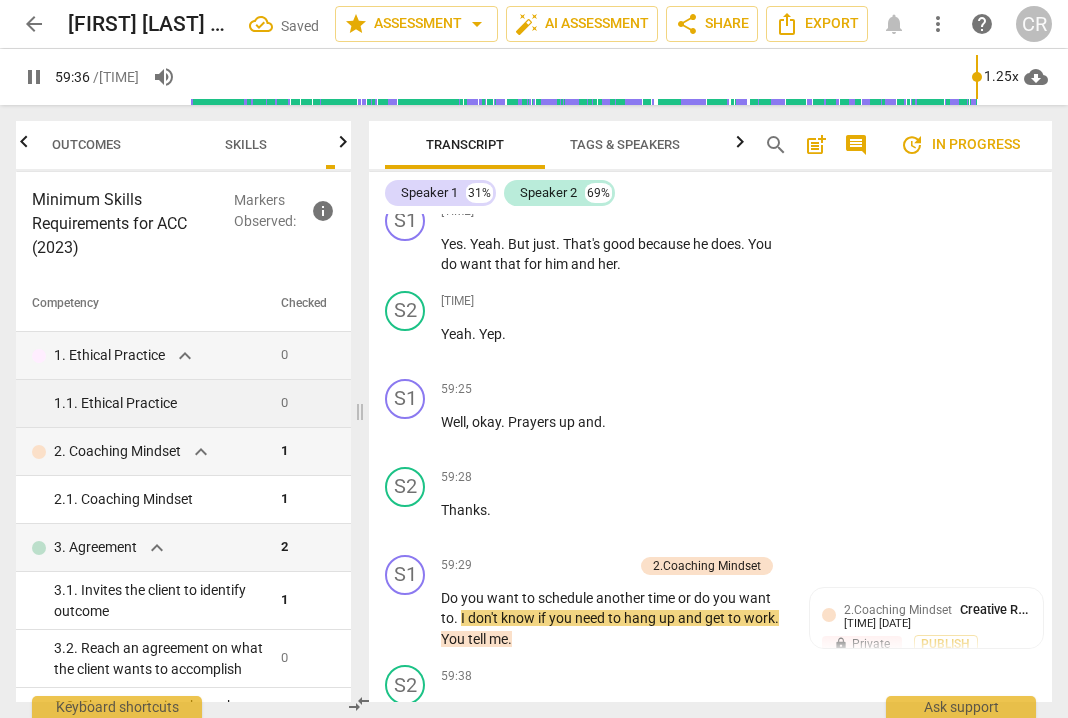 scroll, scrollTop: 0, scrollLeft: 0, axis: both 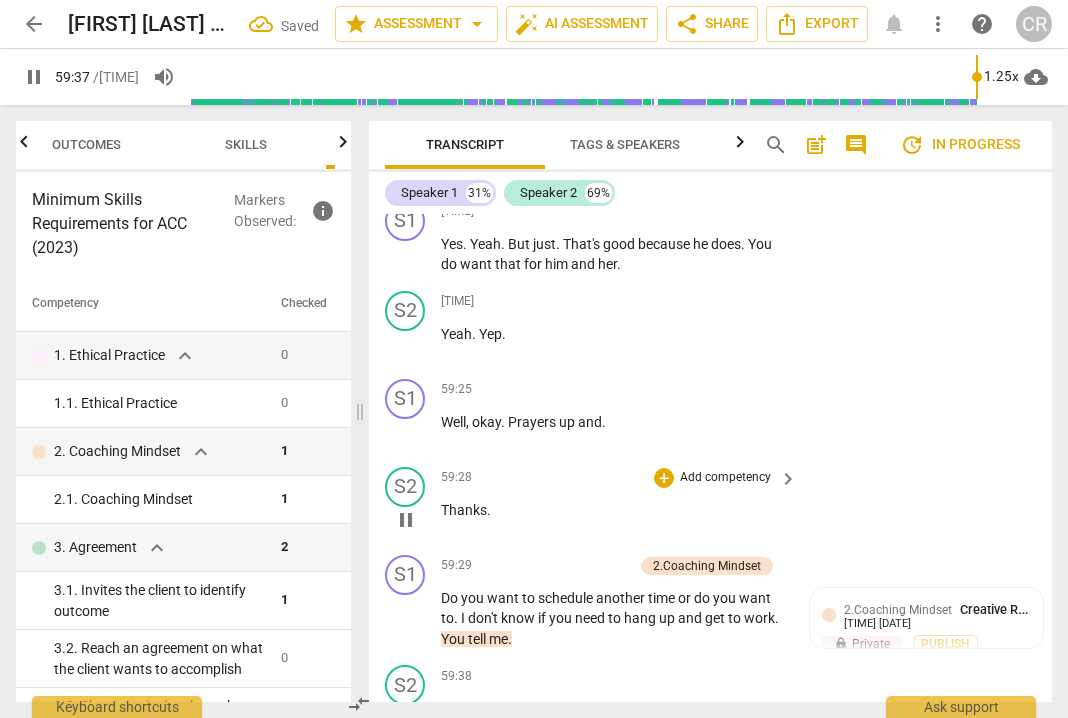 click on "S2 play_arrow pause 59:28 + Add competency keyboard_arrow_right Thanks ." at bounding box center [710, 503] 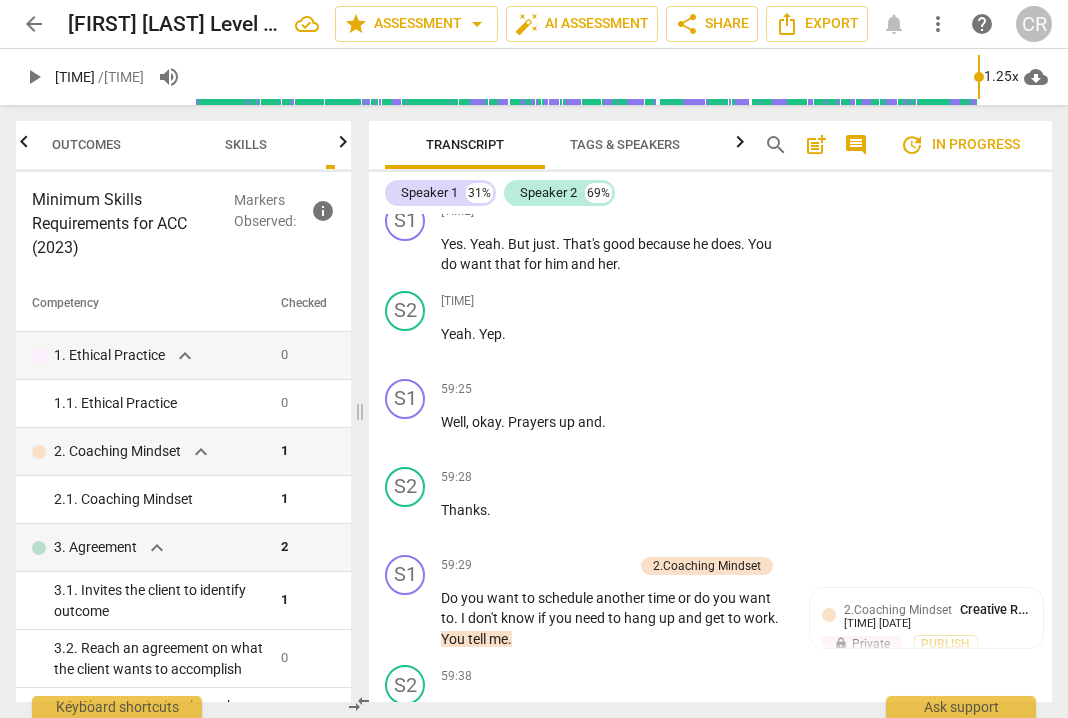 click on "Export" at bounding box center [711, 782] 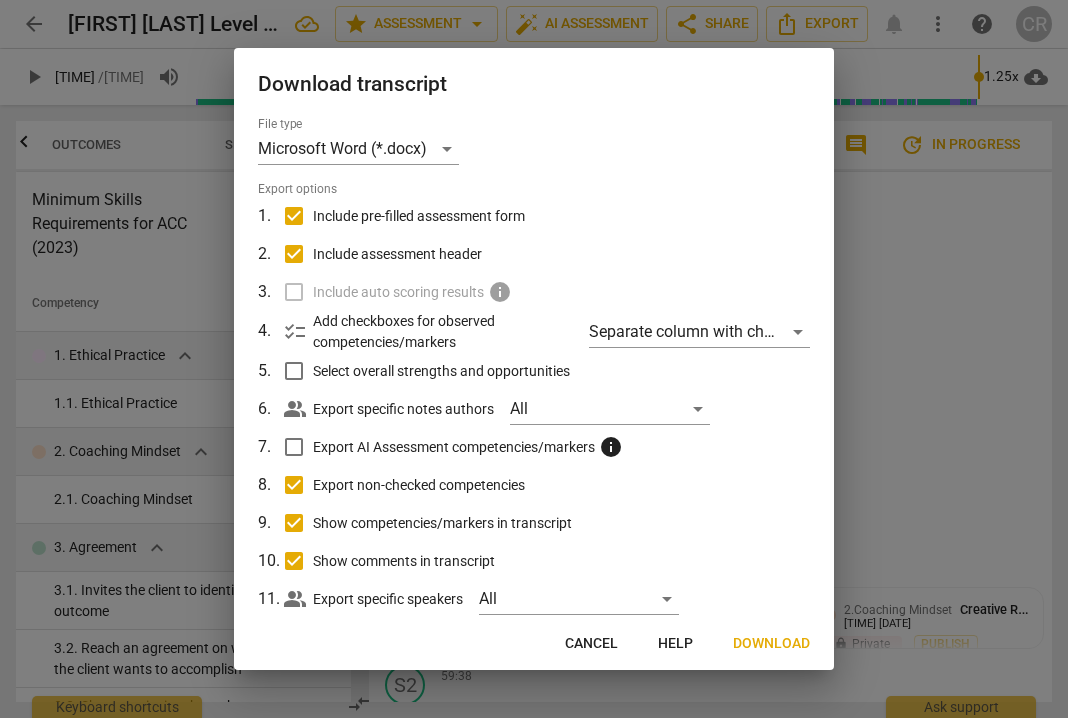click on "Download" at bounding box center [771, 644] 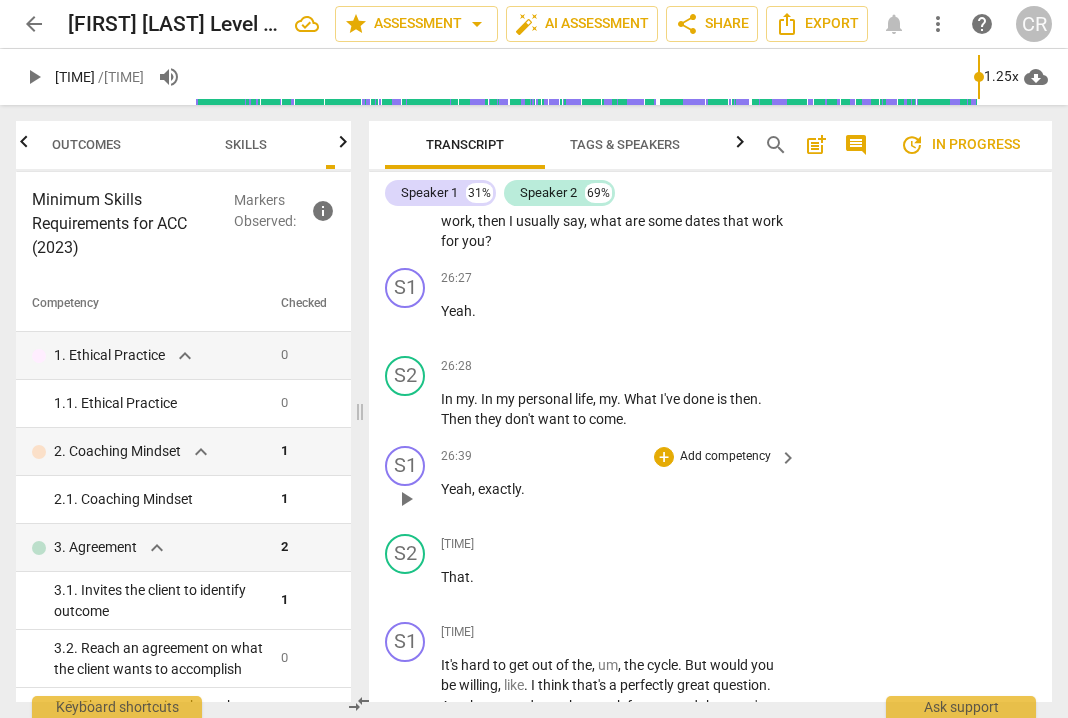scroll, scrollTop: 12088, scrollLeft: 0, axis: vertical 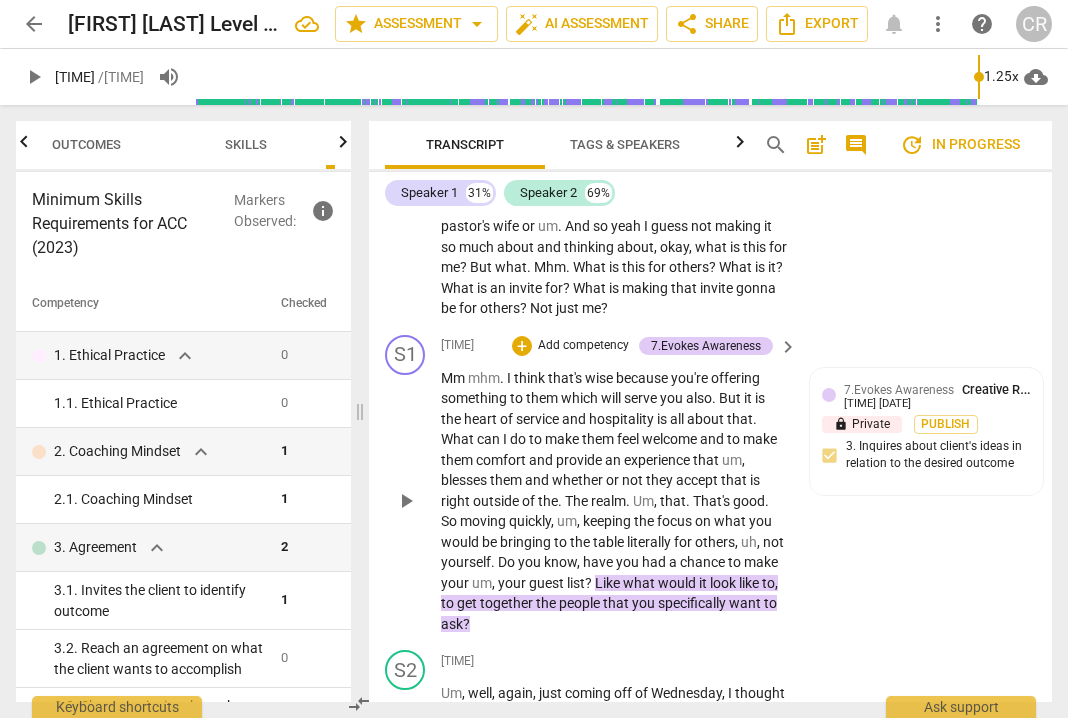 click on "Mm" at bounding box center [454, 378] 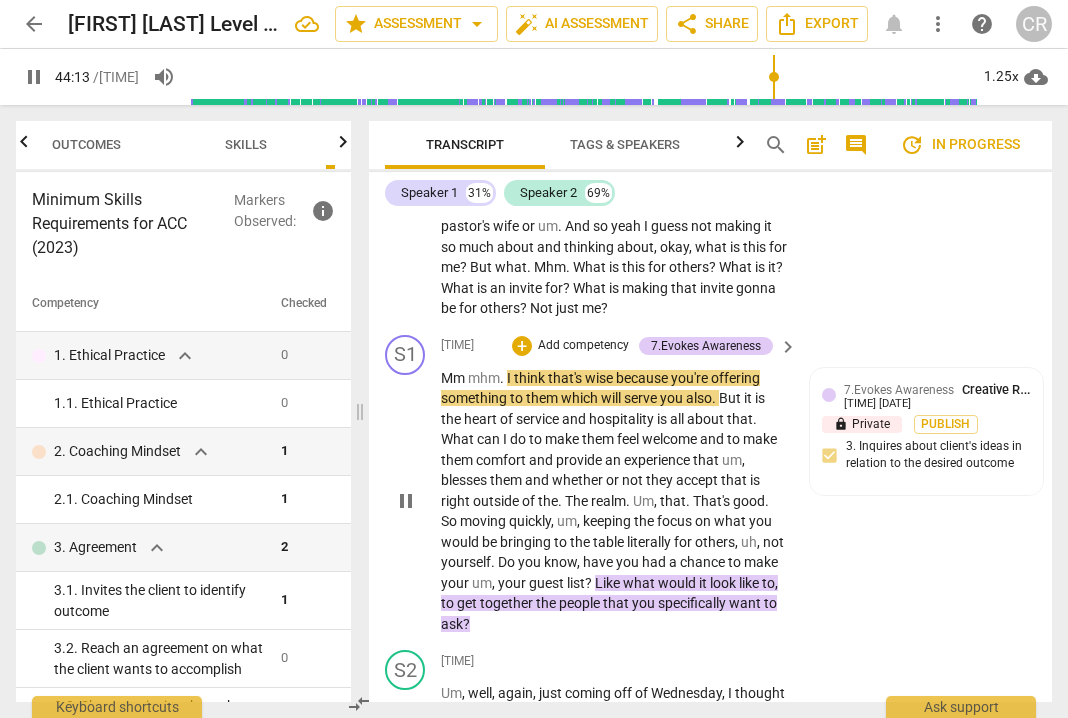 click on "pause" at bounding box center (406, 501) 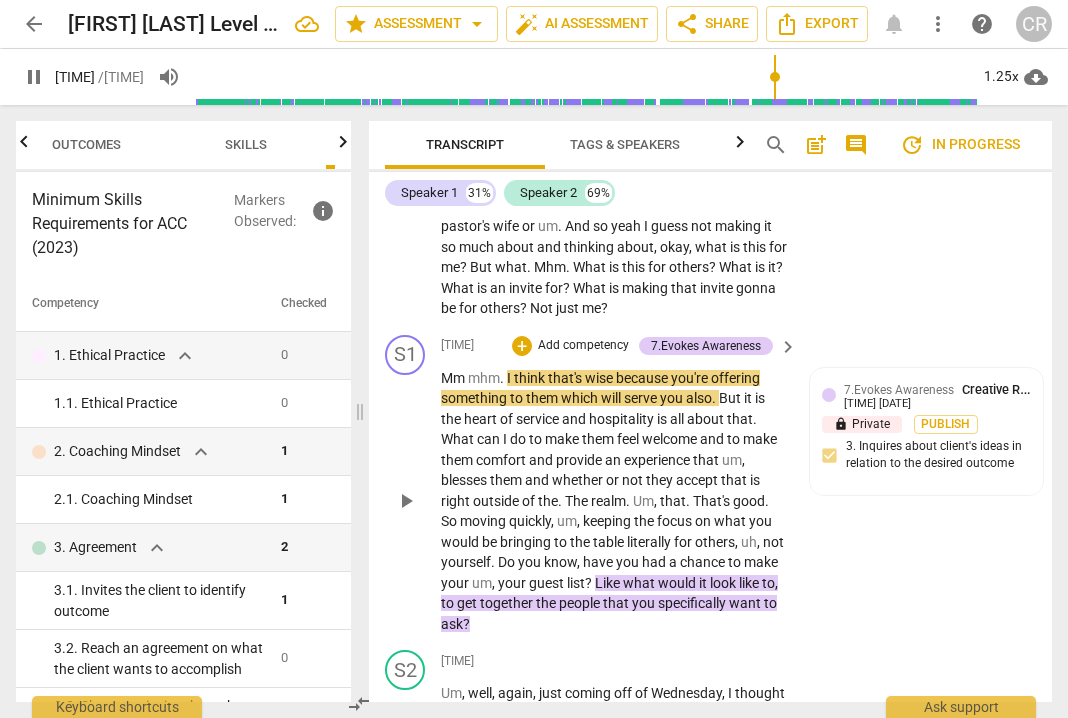 type on "2654" 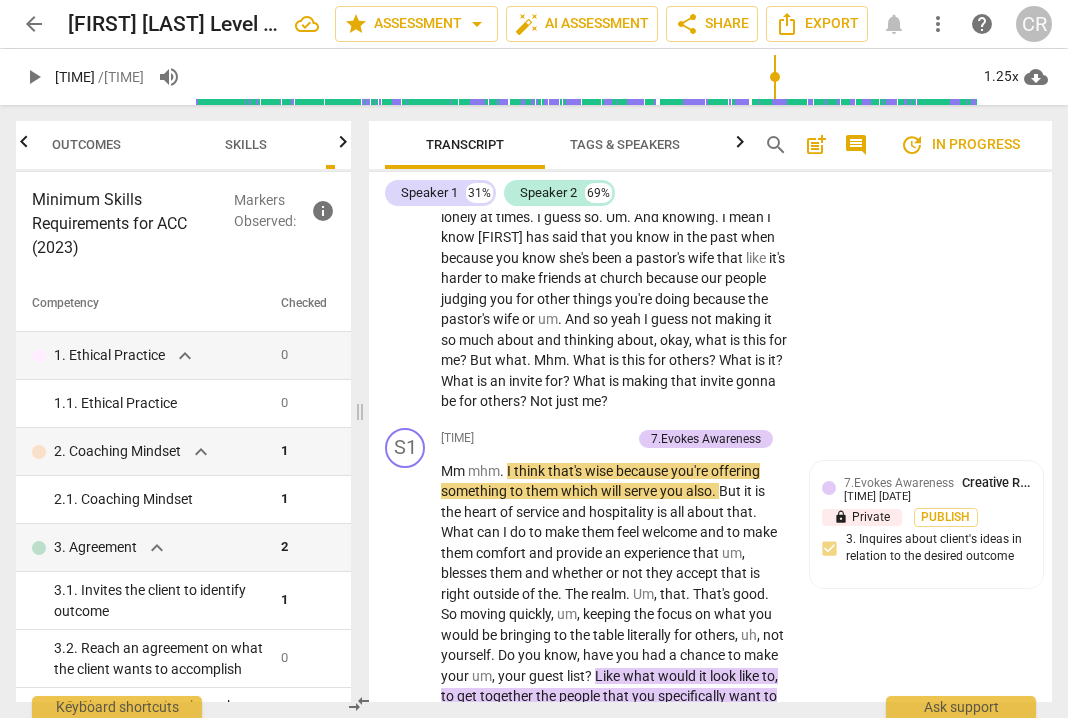 scroll, scrollTop: 18927, scrollLeft: 0, axis: vertical 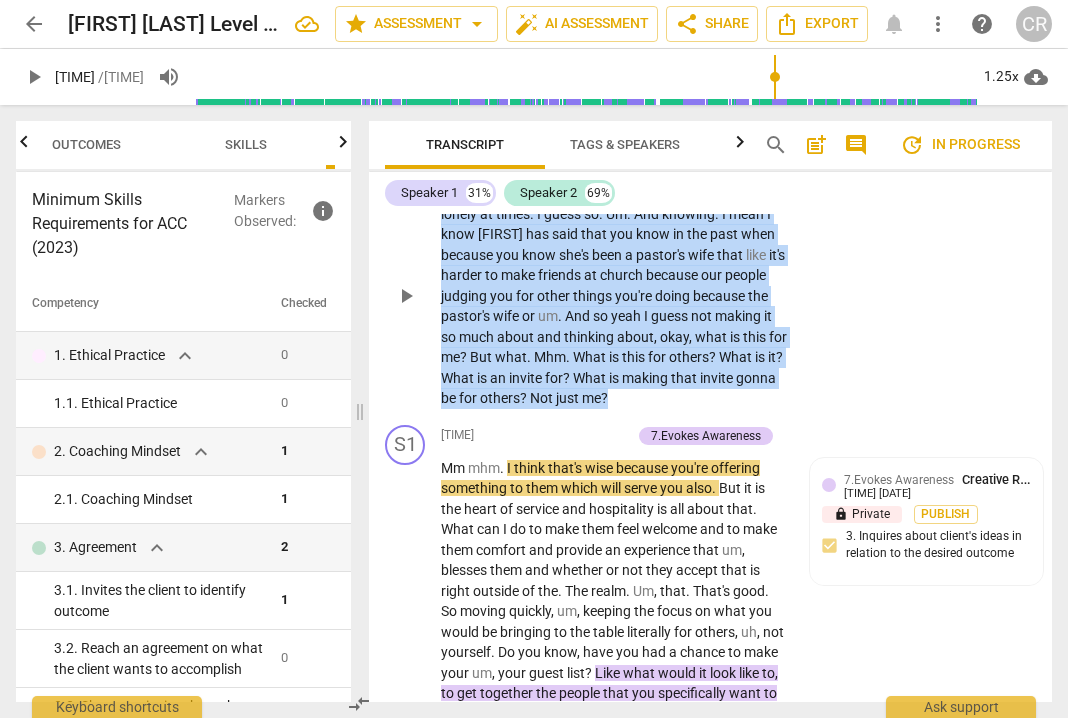 click on "you're" at bounding box center [635, 296] 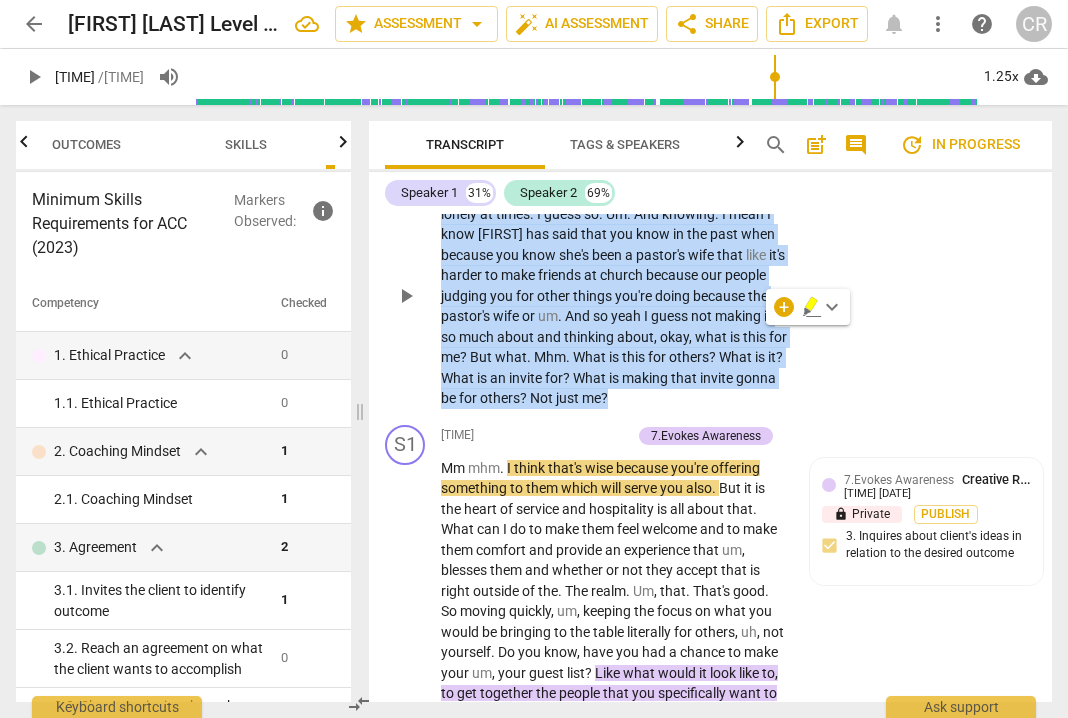 click on "you're" at bounding box center [635, 296] 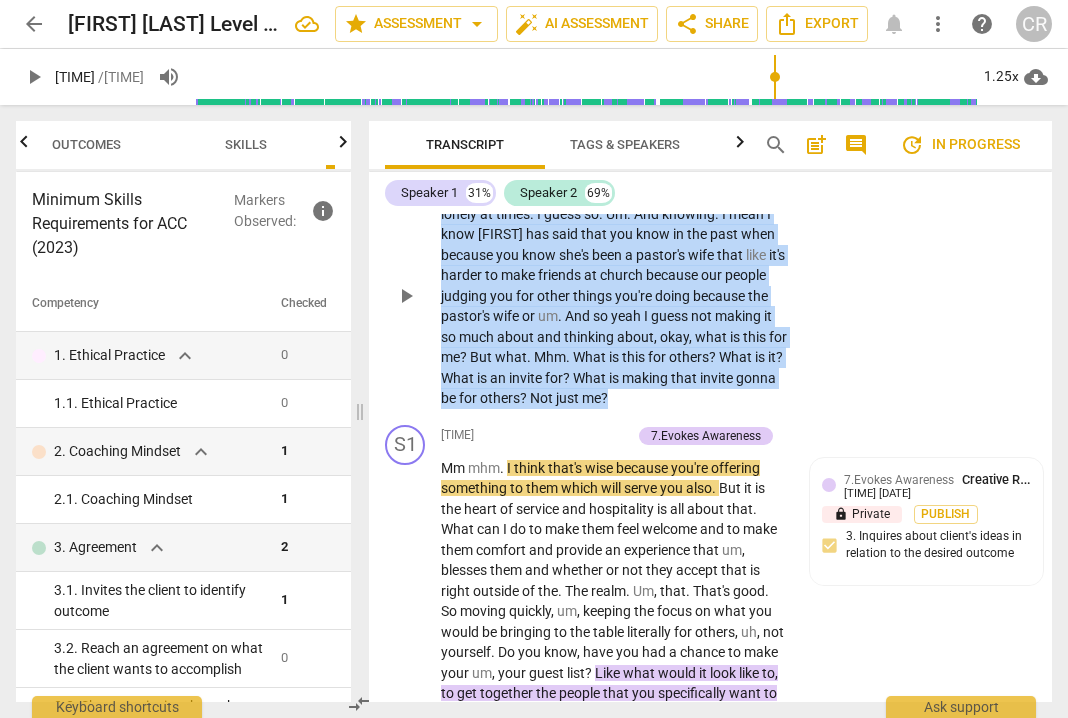 click on "you're" at bounding box center (635, 296) 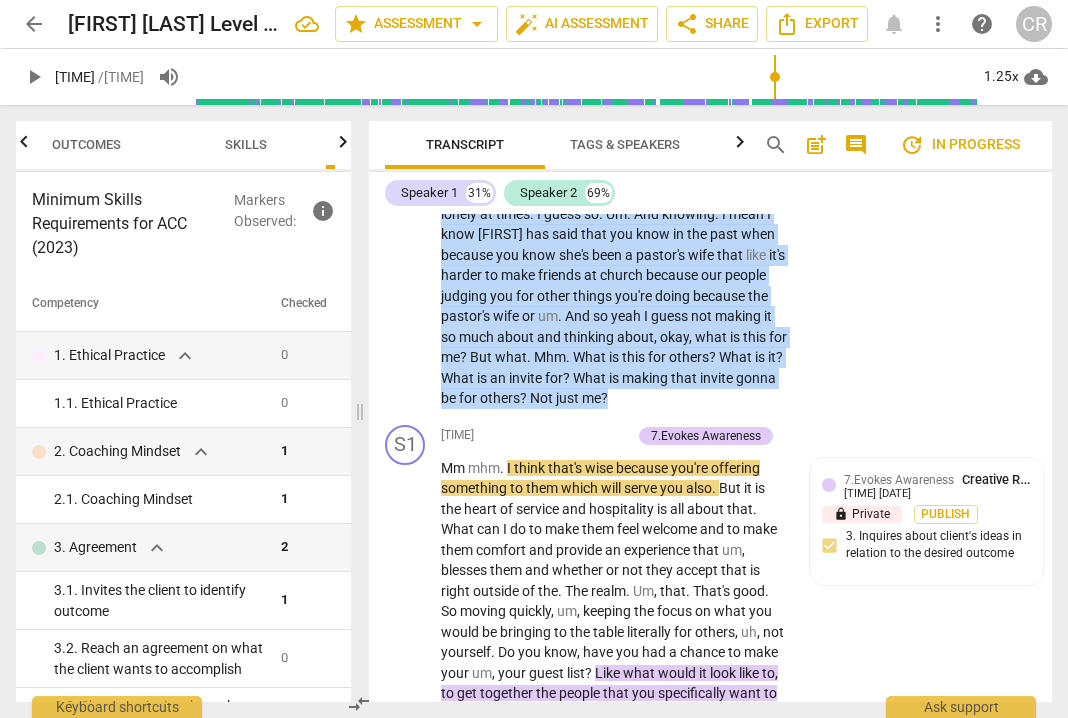click on "feel" at bounding box center (629, 529) 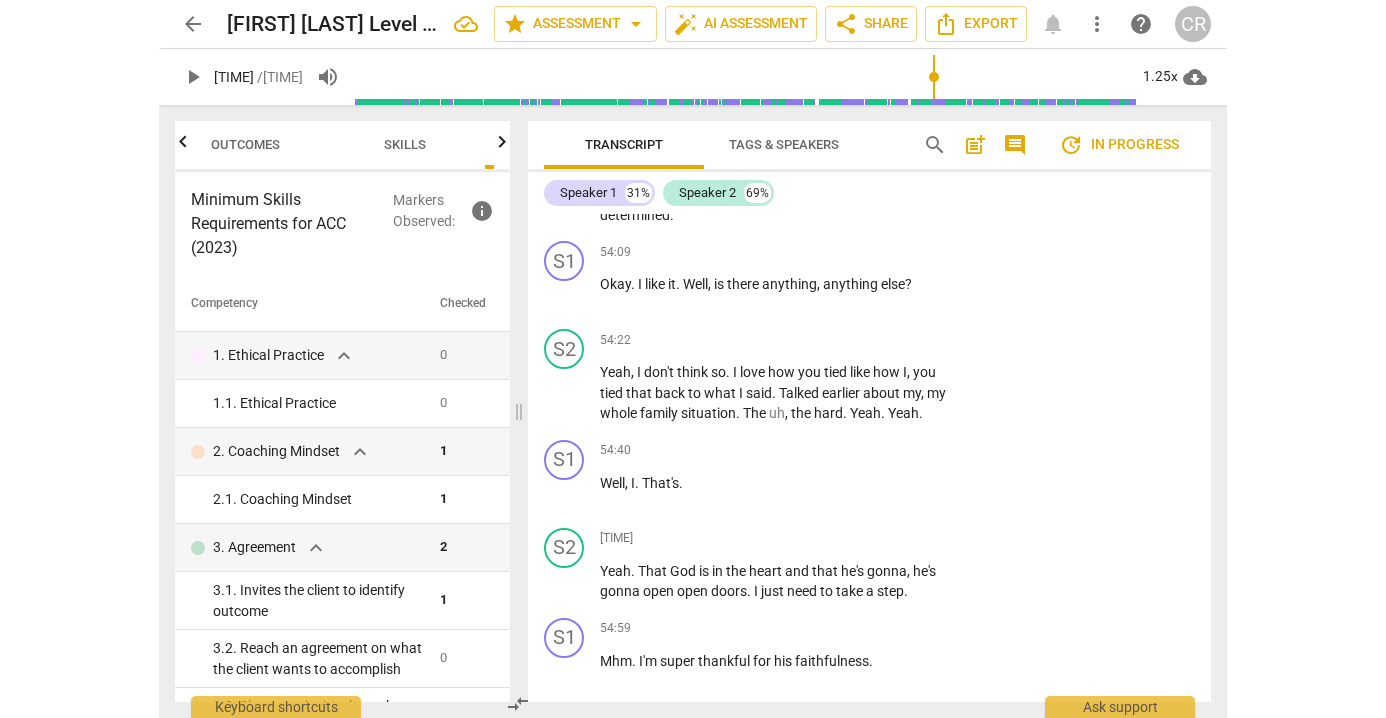 scroll, scrollTop: 22162, scrollLeft: 0, axis: vertical 